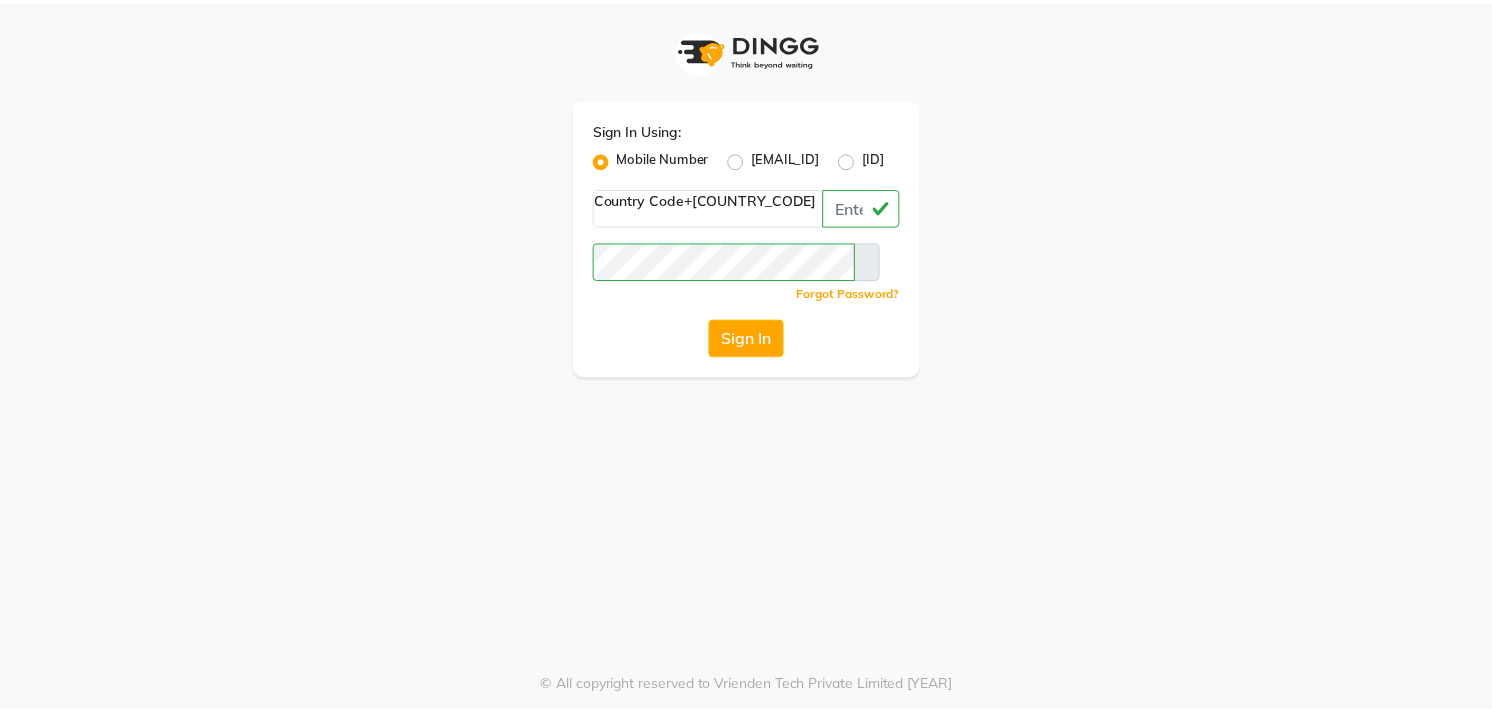 scroll, scrollTop: 0, scrollLeft: 0, axis: both 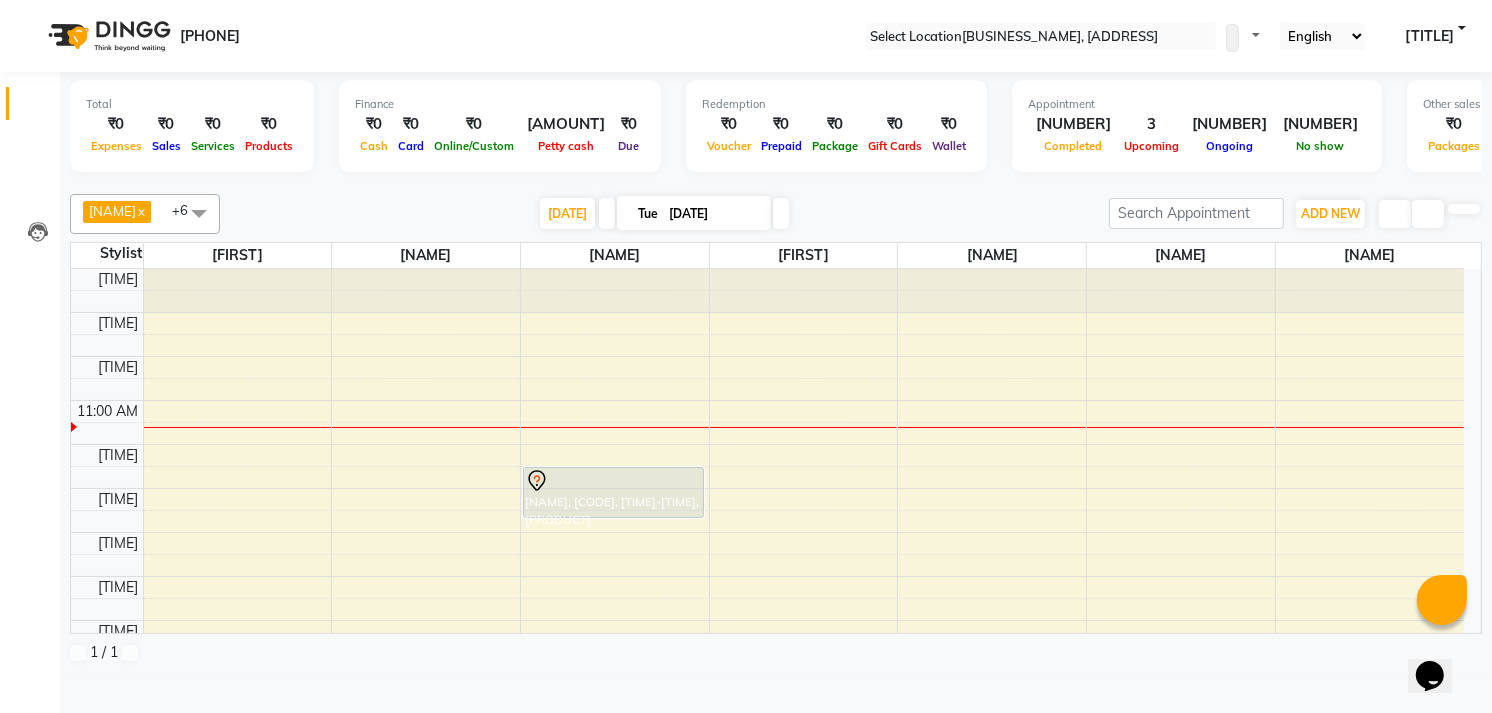click at bounding box center (607, 213) 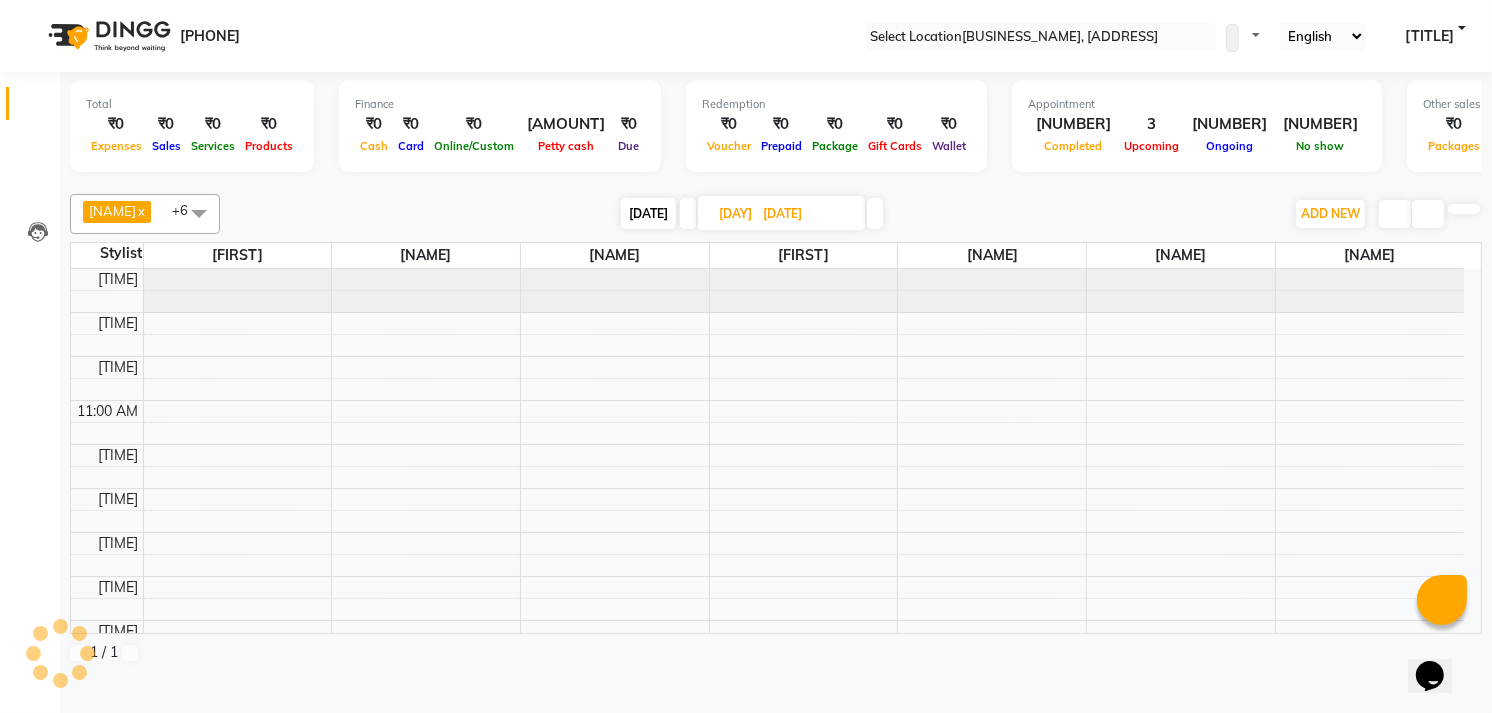 scroll, scrollTop: 134, scrollLeft: 0, axis: vertical 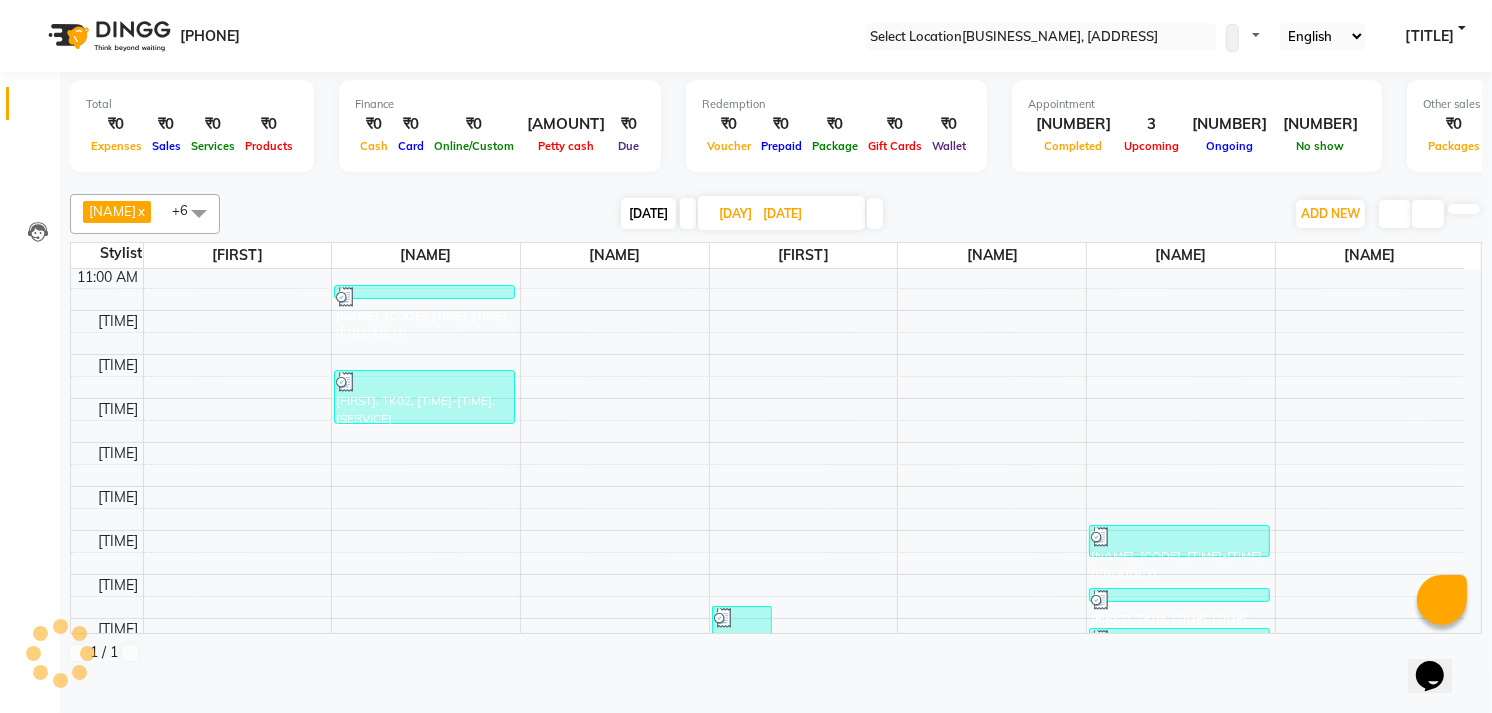 click at bounding box center (875, 213) 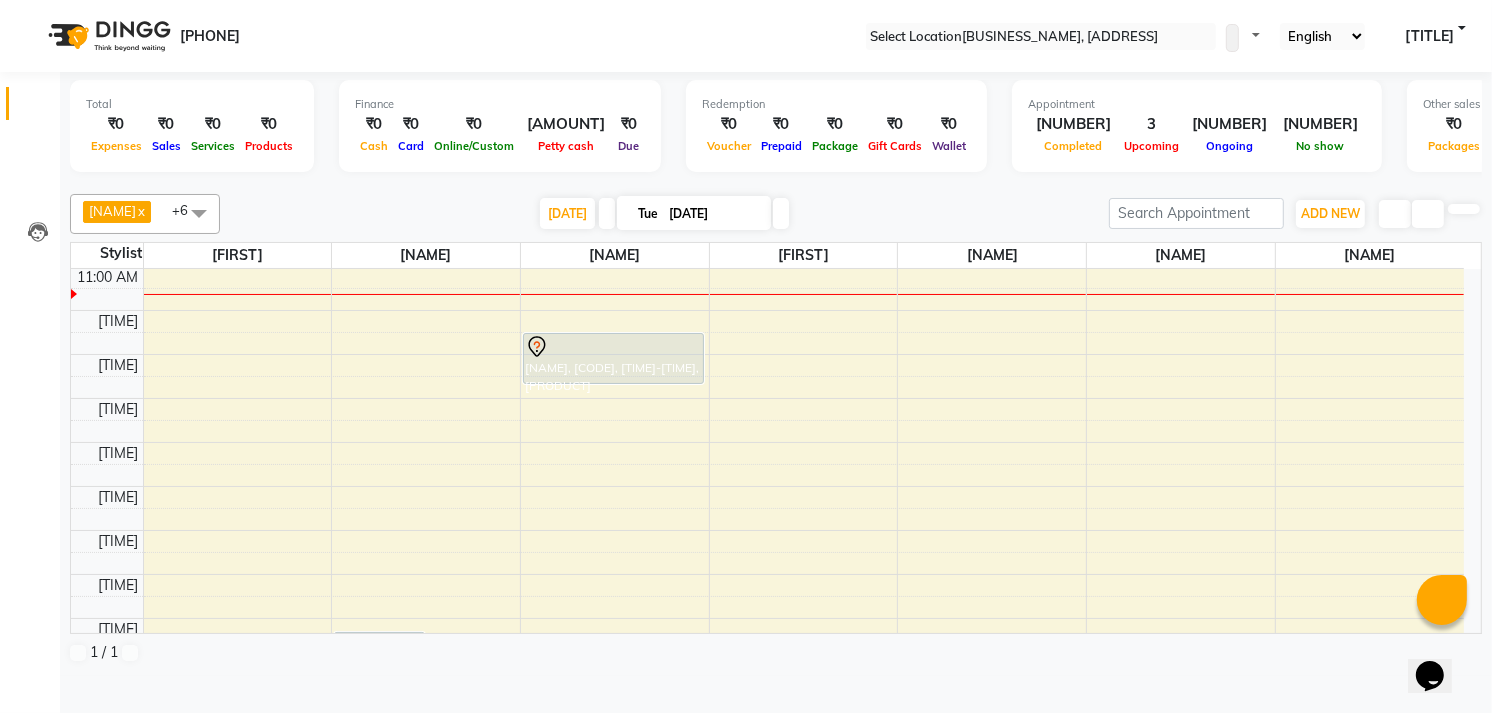 scroll, scrollTop: 208, scrollLeft: 0, axis: vertical 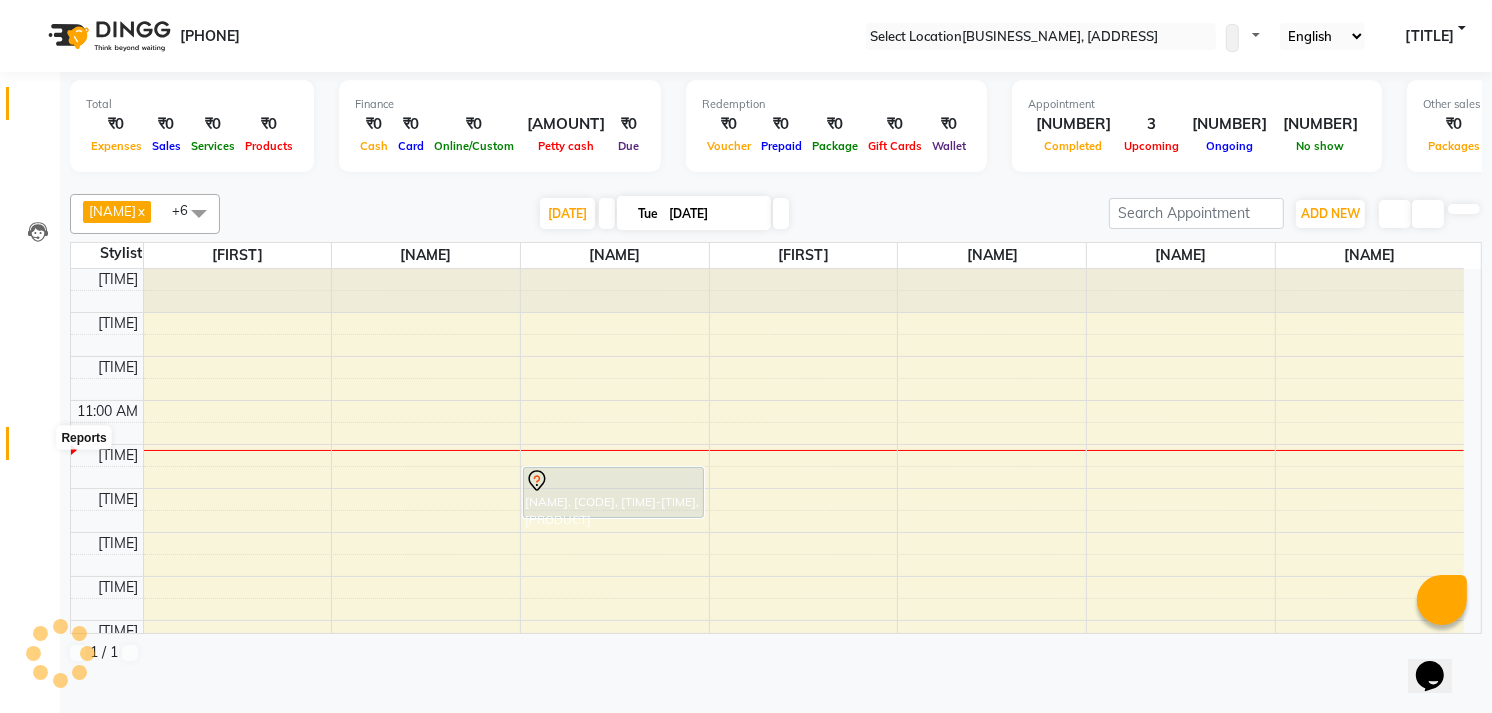 click at bounding box center (38, 448) 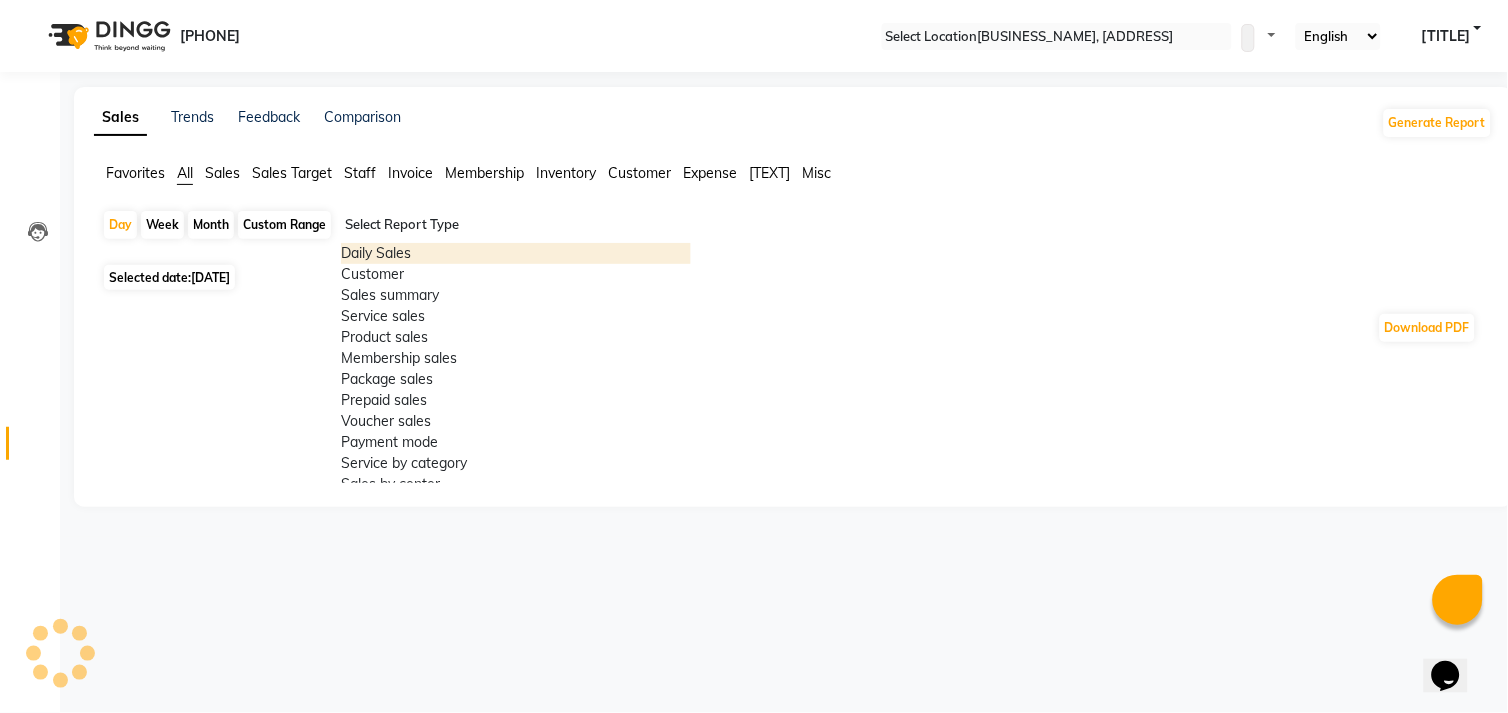 click on "Select Report Type" at bounding box center [516, 227] 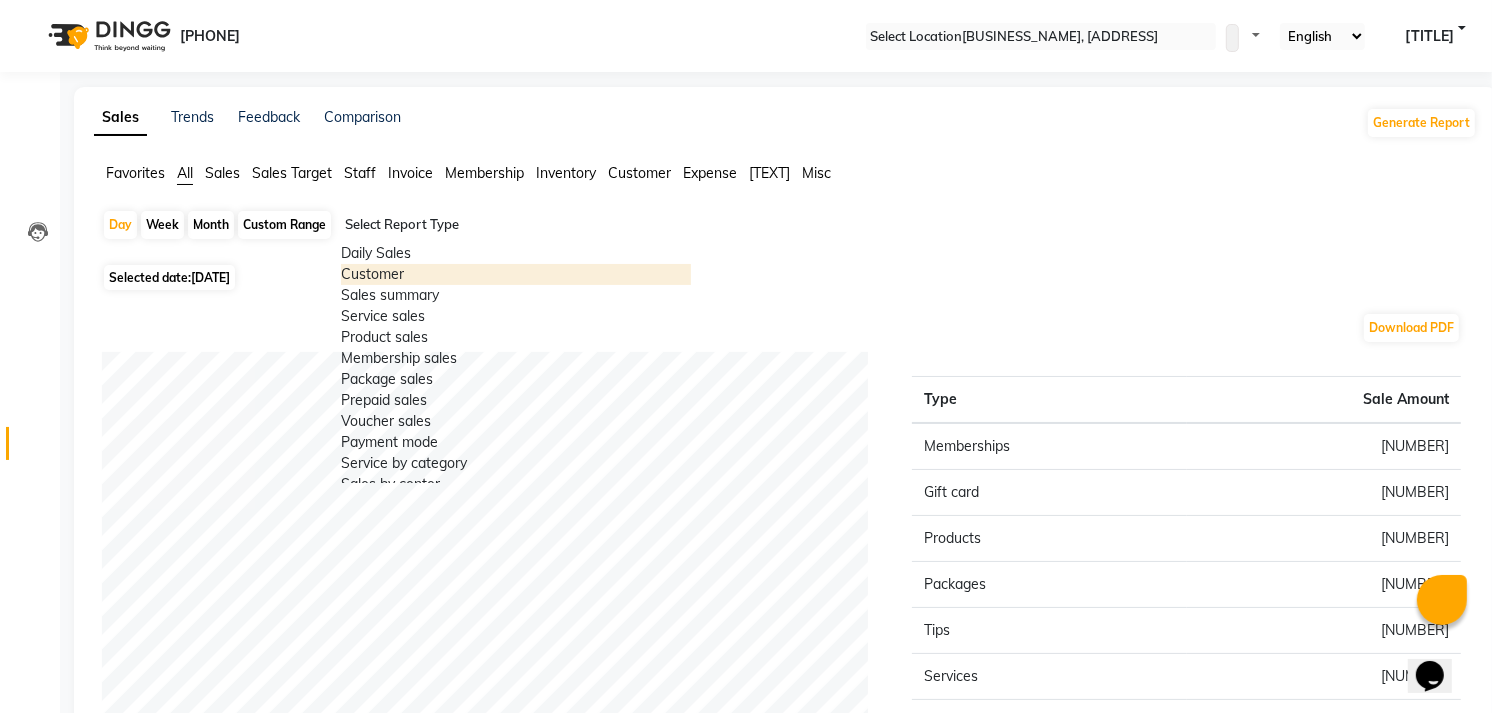 click on "Customer" at bounding box center [516, 274] 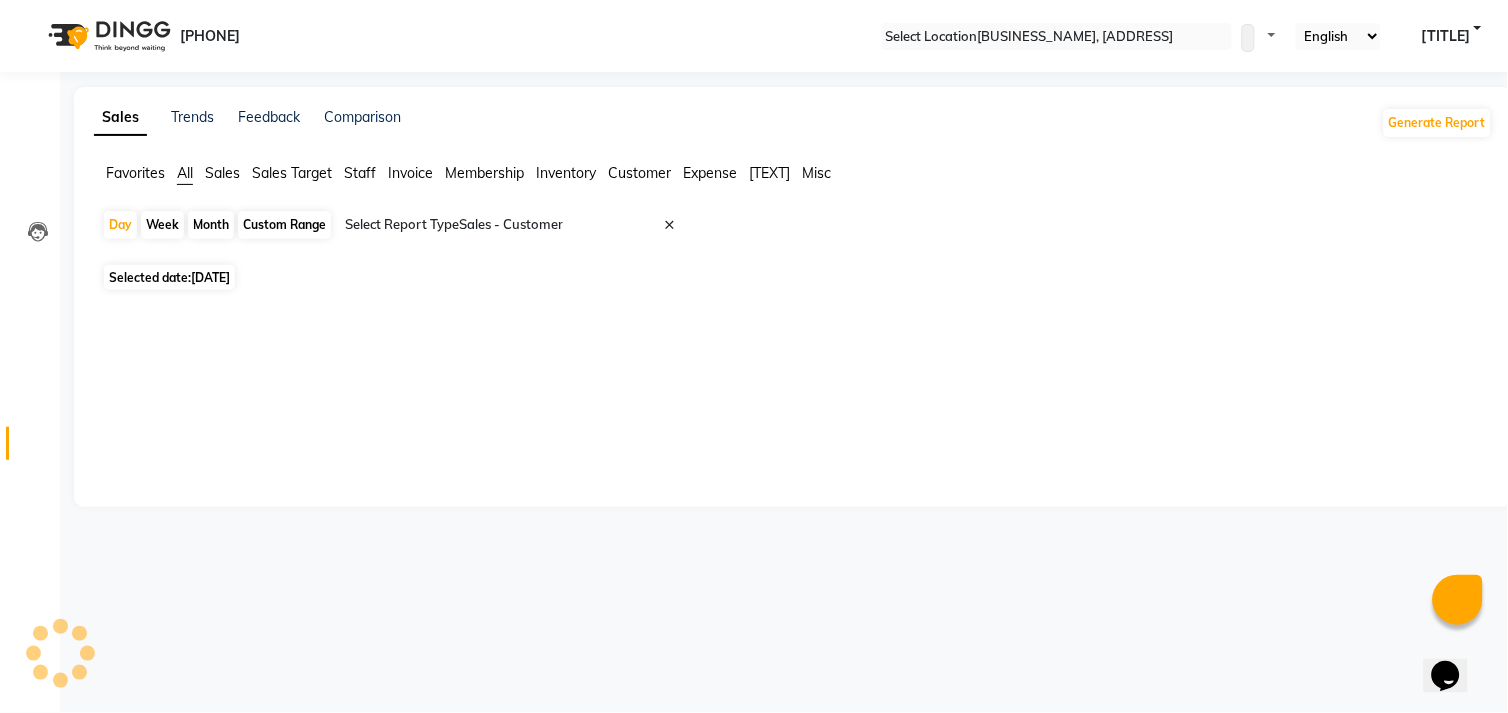 click on "Month" at bounding box center (211, 225) 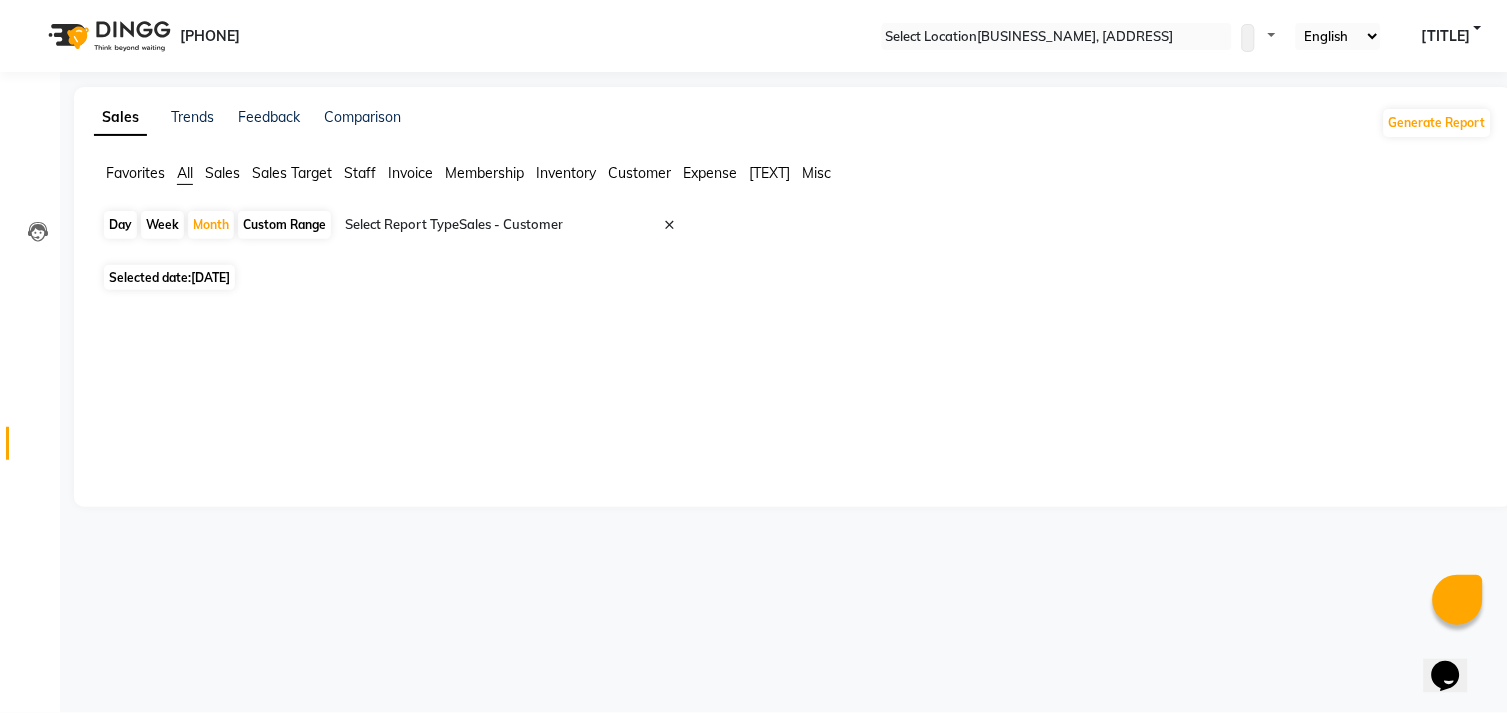 click at bounding box center [789, 312] 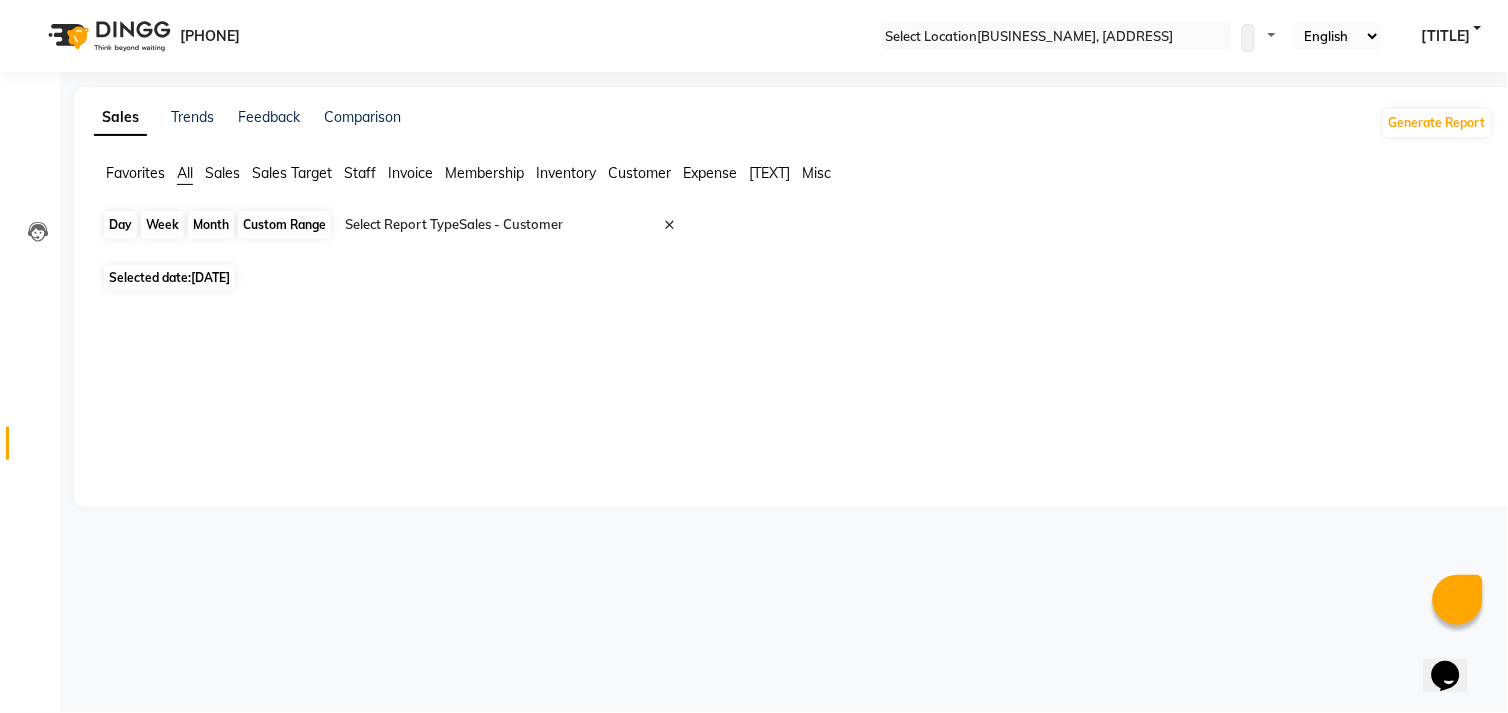 click on "Month" at bounding box center (211, 225) 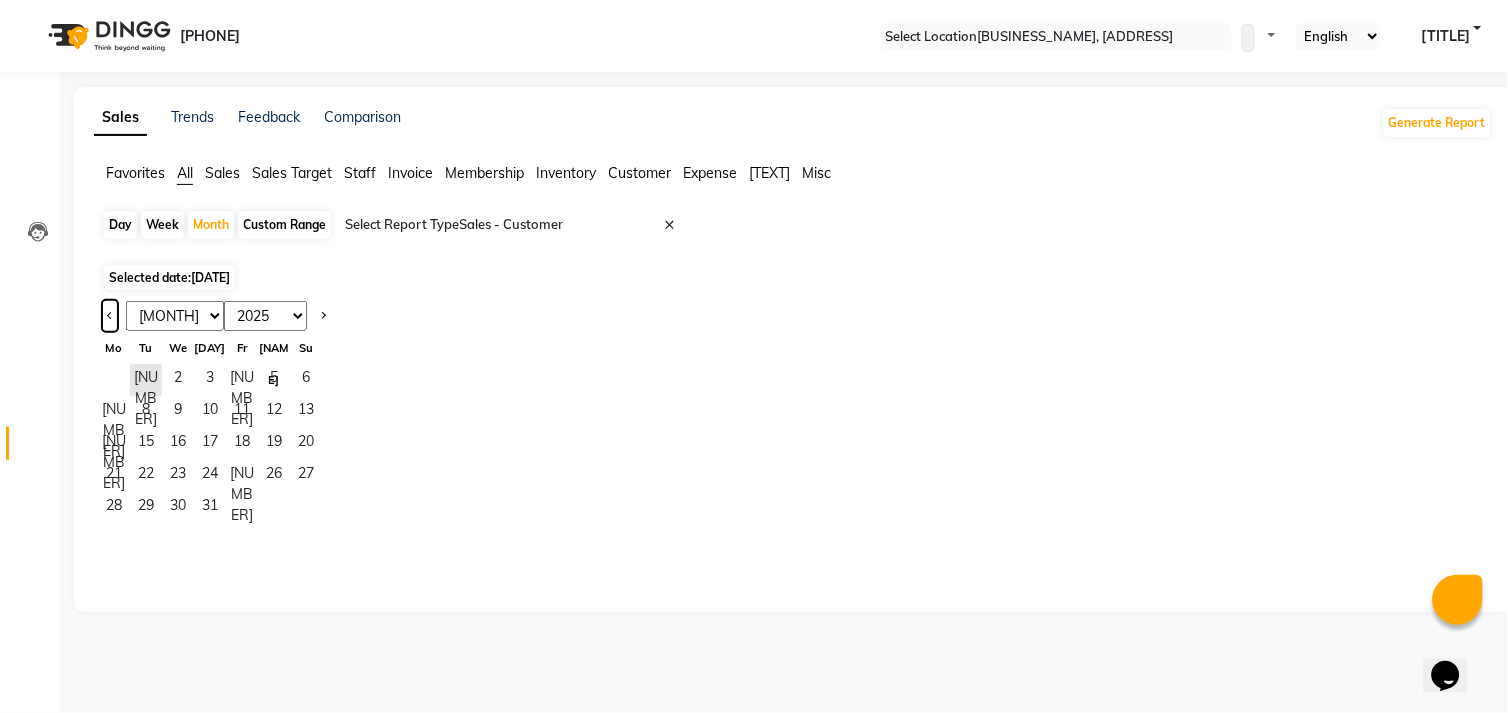click at bounding box center (110, 316) 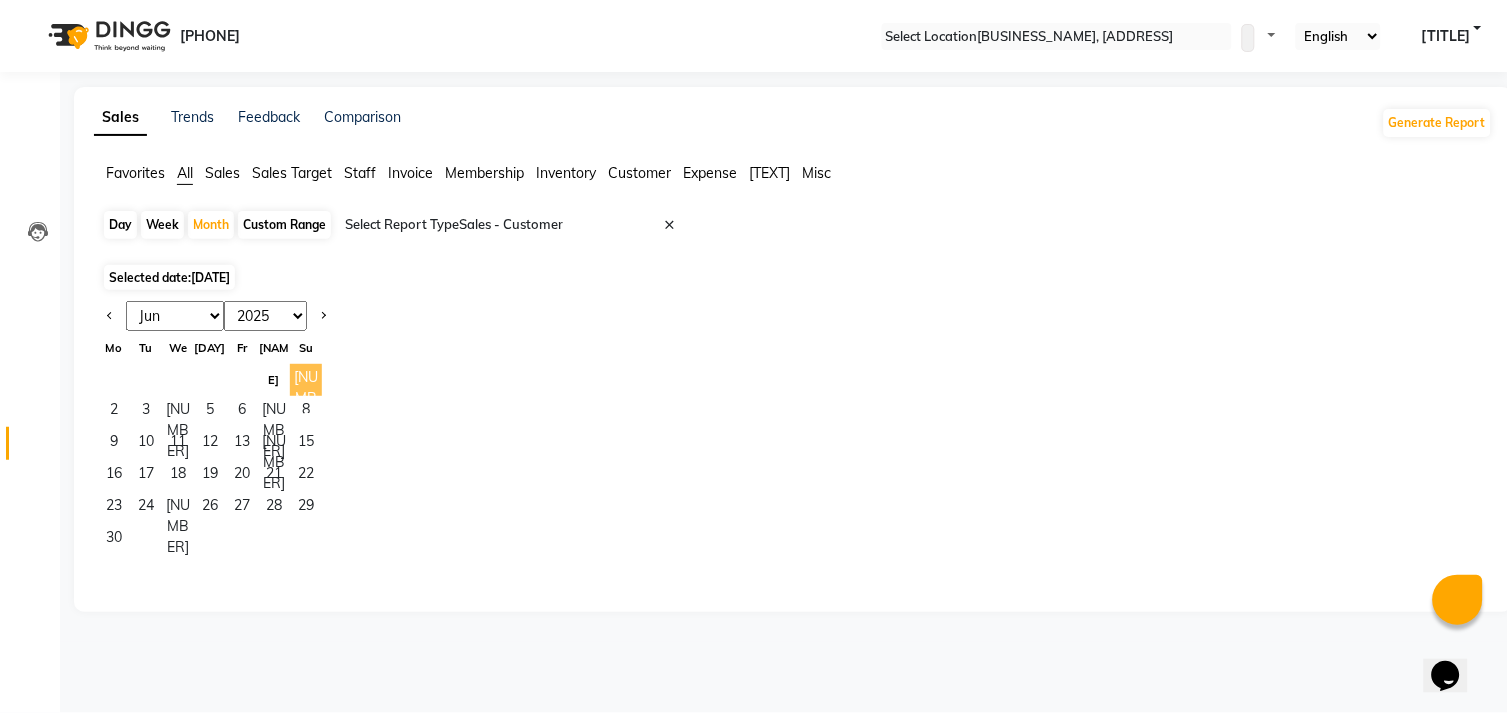 click on "[NUMBER]" at bounding box center (306, 380) 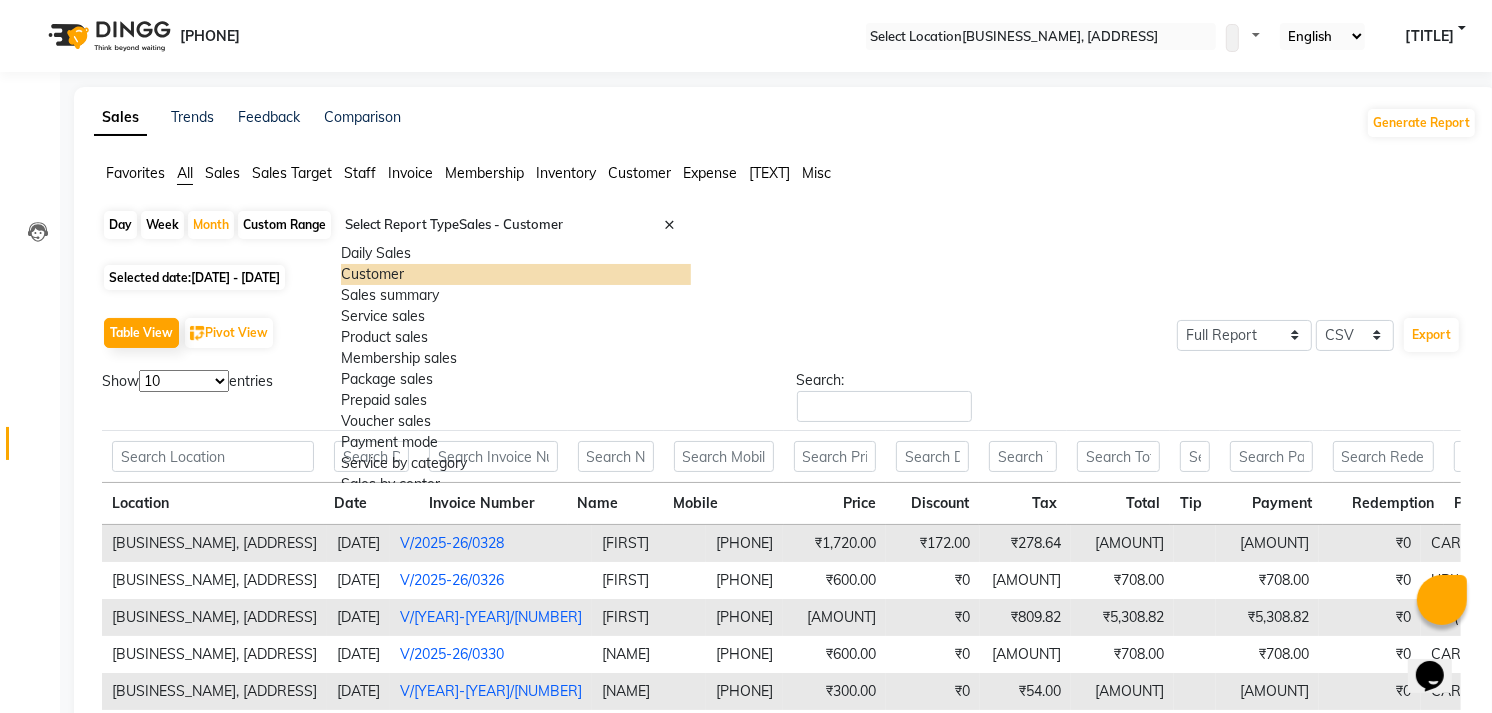 click at bounding box center (516, 225) 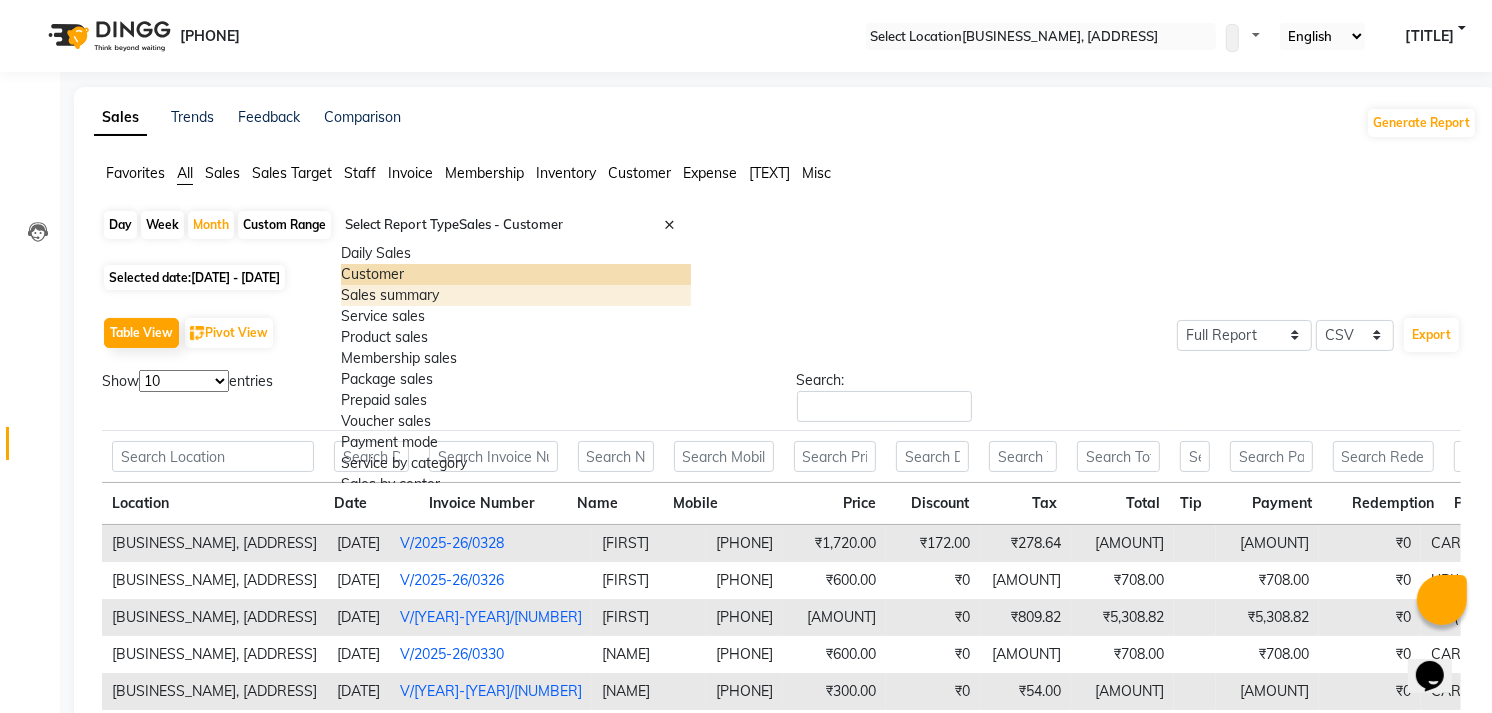 click on "Sales summary" at bounding box center [516, 295] 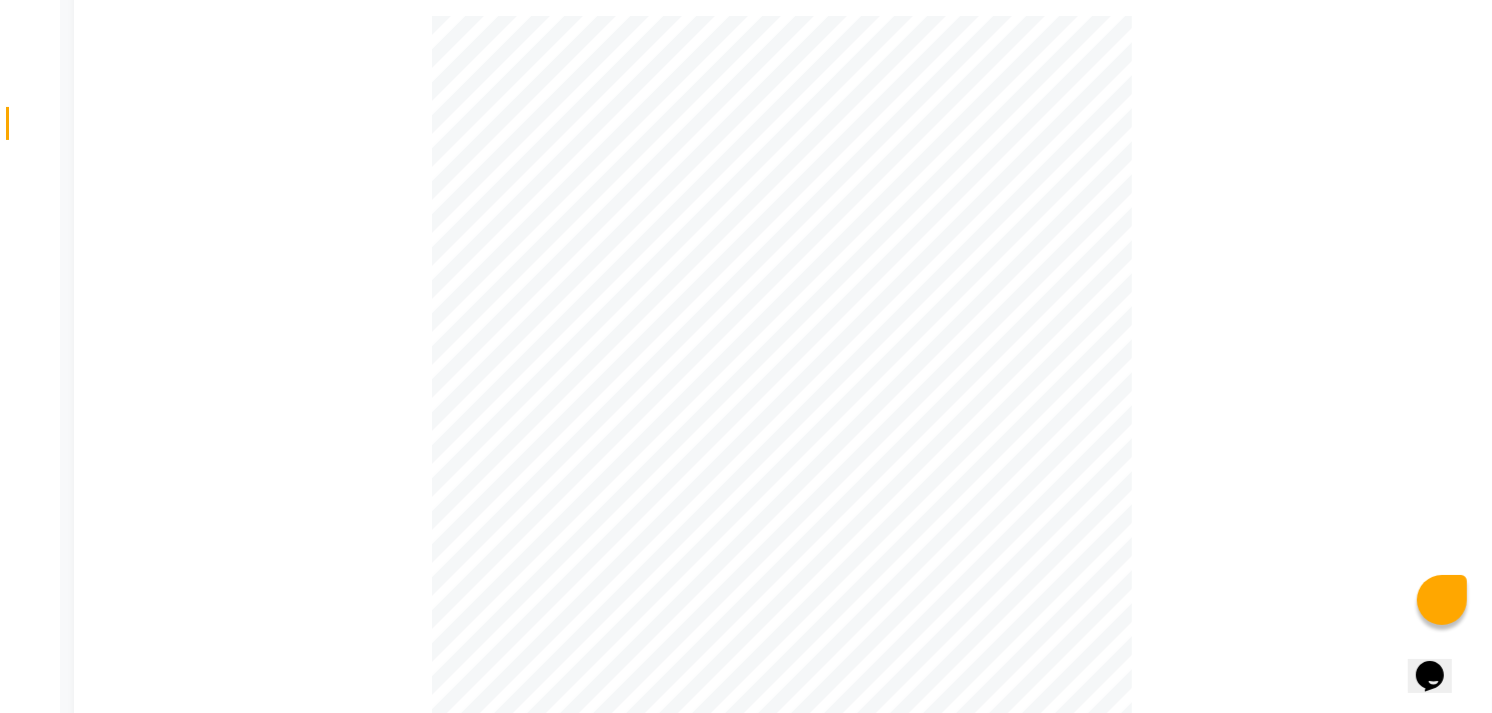 scroll, scrollTop: 0, scrollLeft: 0, axis: both 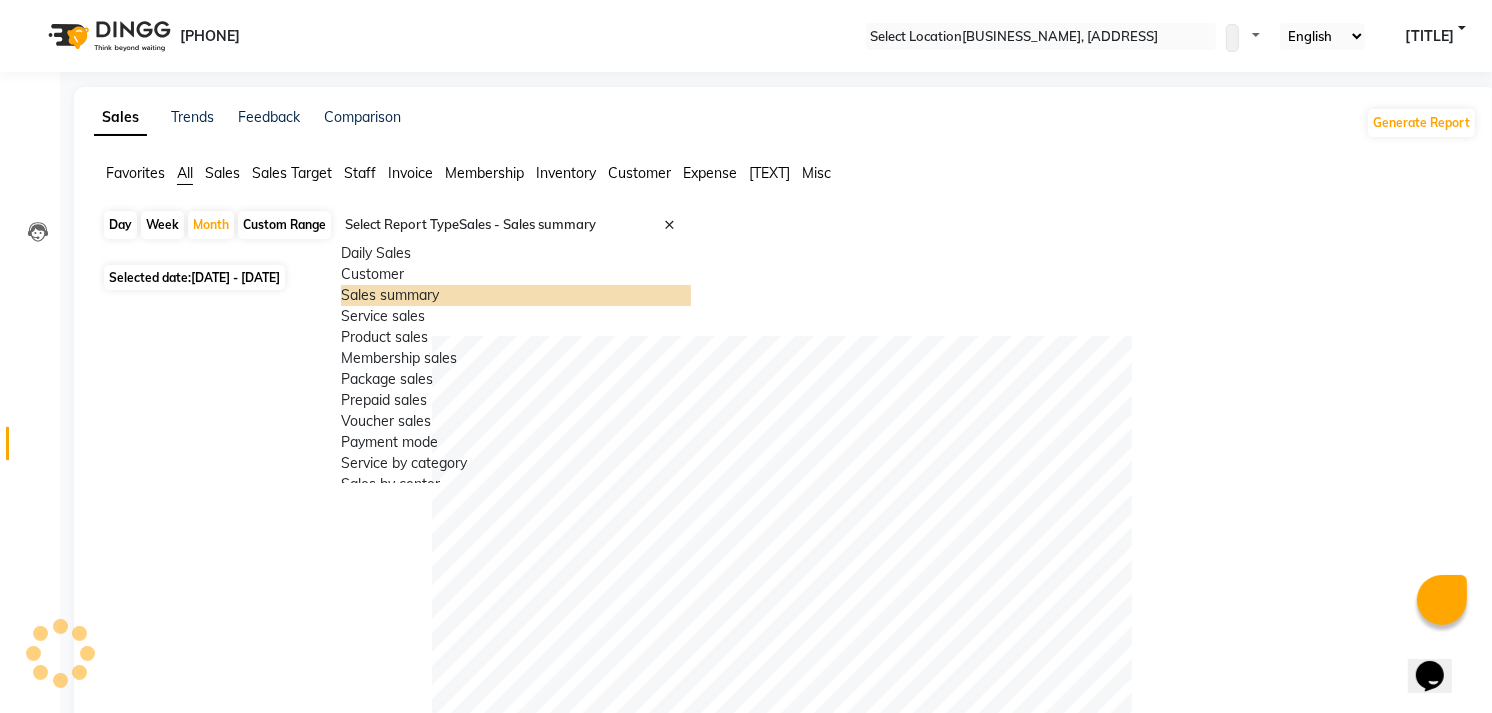 click at bounding box center (516, 225) 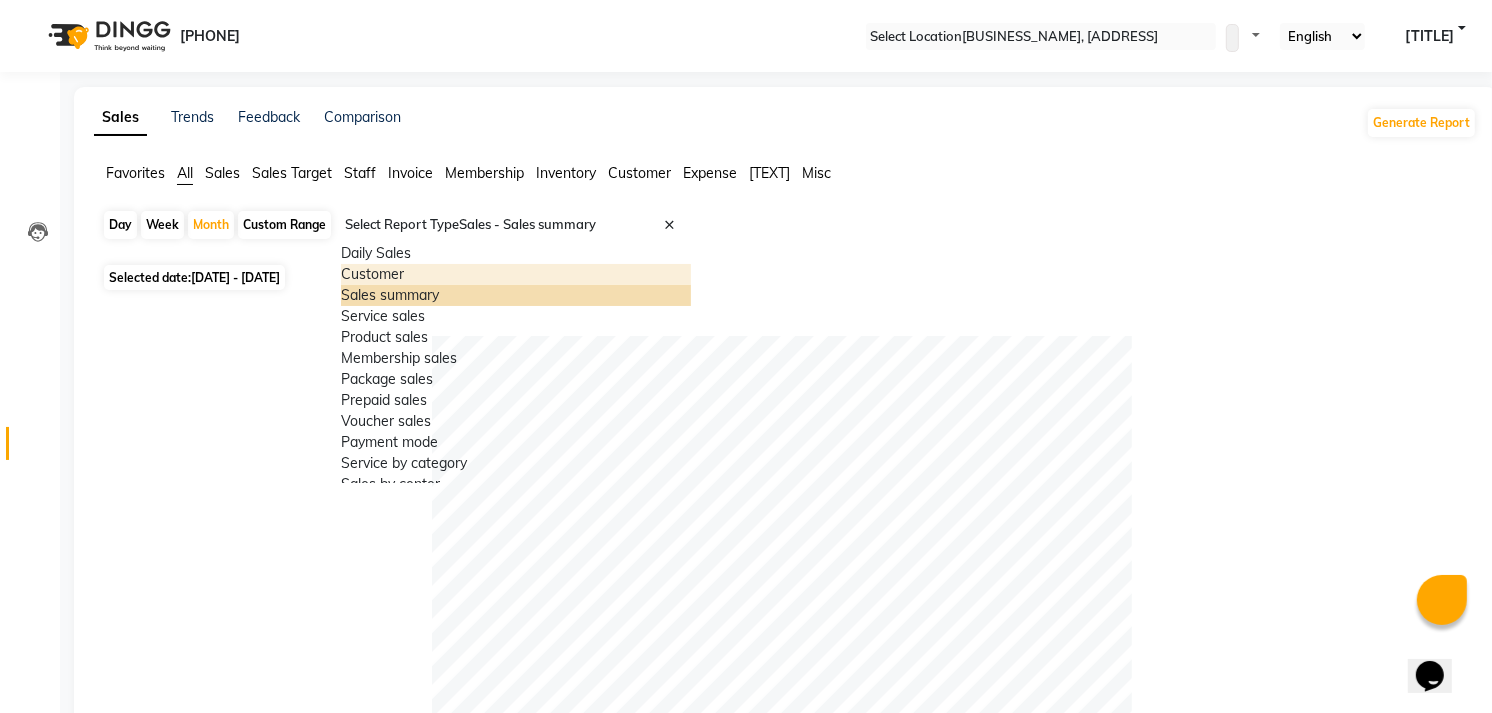 click on "Customer" at bounding box center (516, 274) 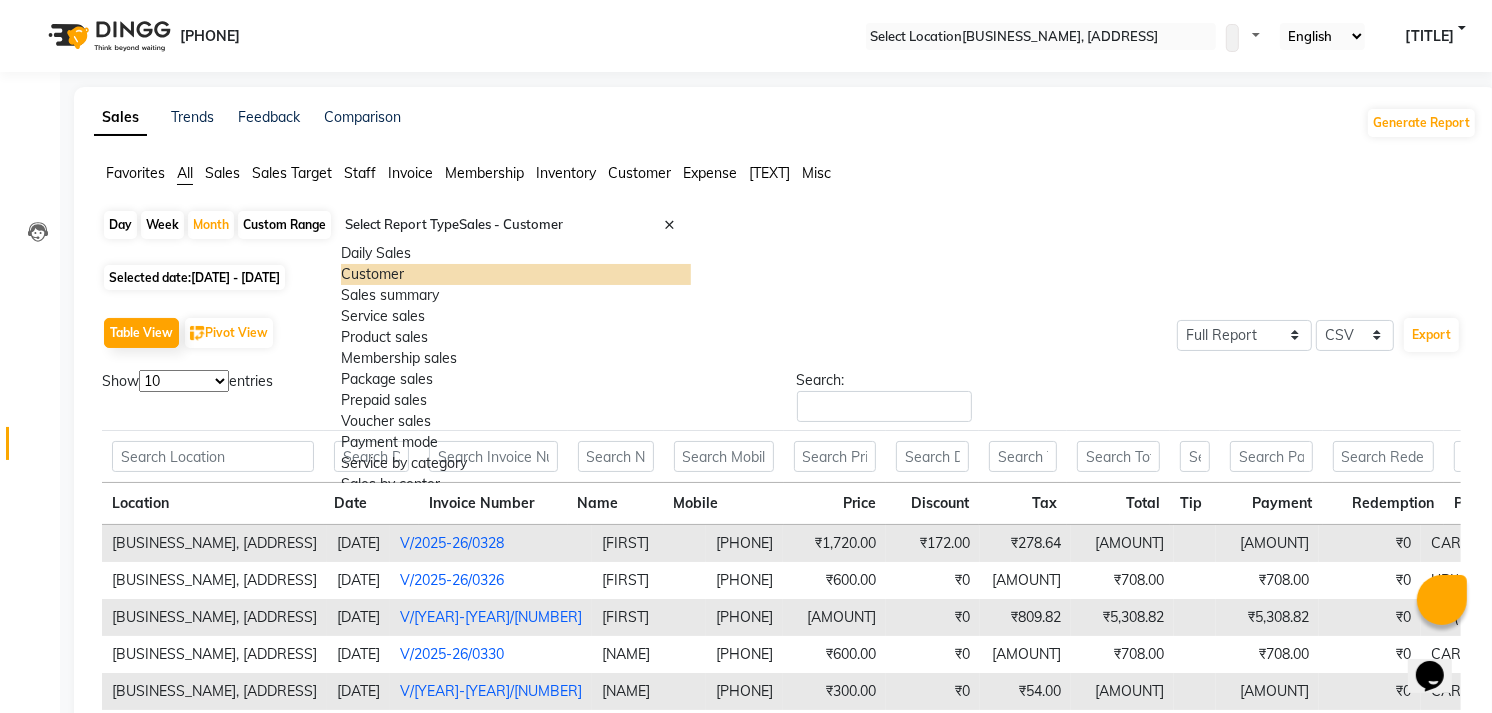 click at bounding box center [687, 233] 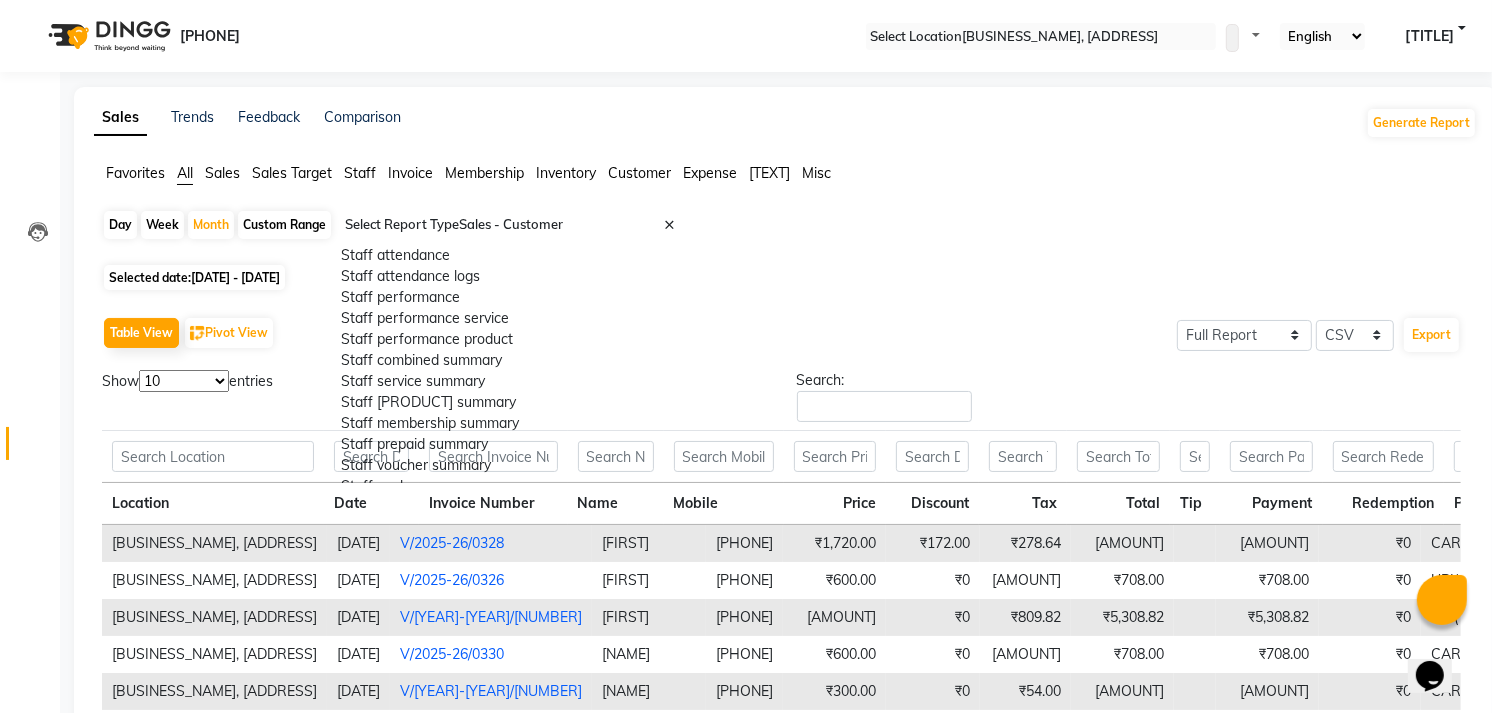 scroll, scrollTop: 0, scrollLeft: 0, axis: both 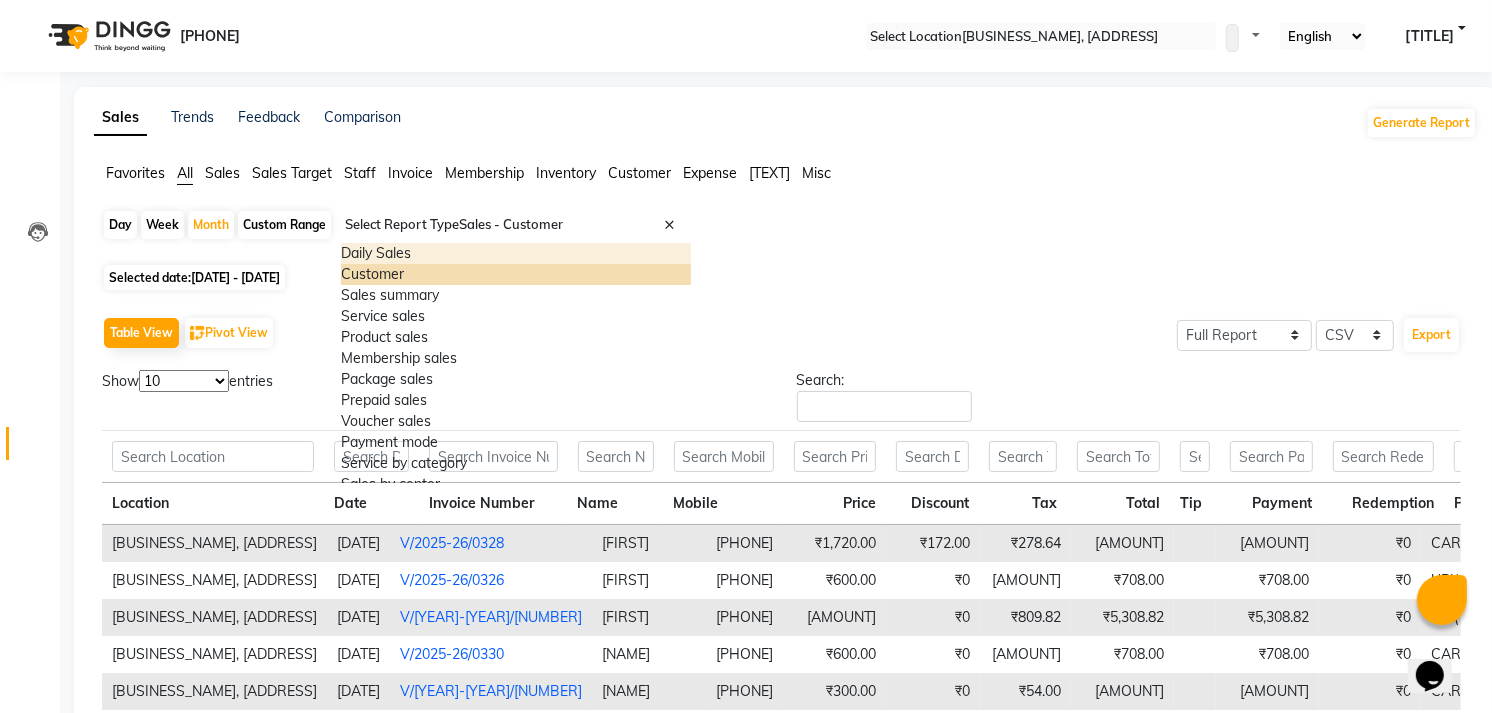click on "Daily Sales" at bounding box center (516, 253) 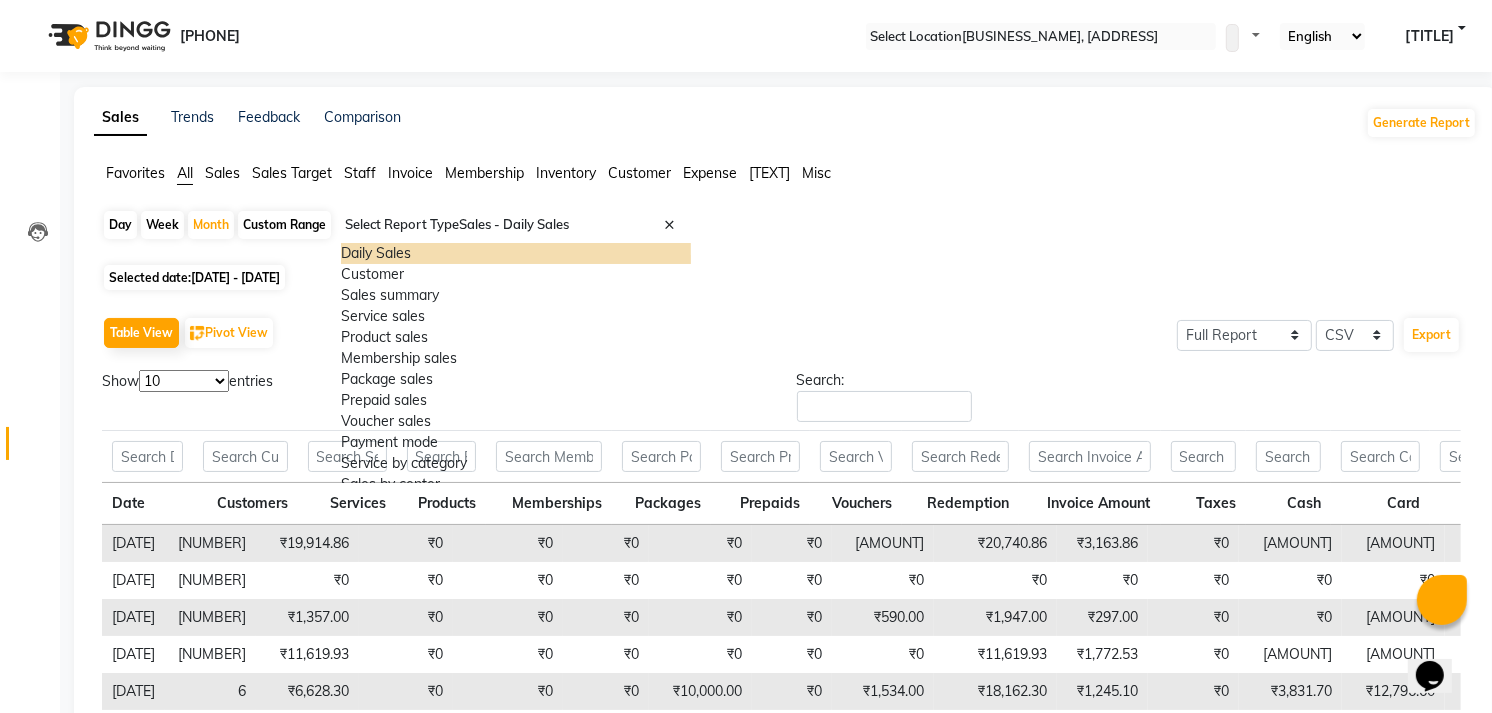 click at bounding box center [516, 225] 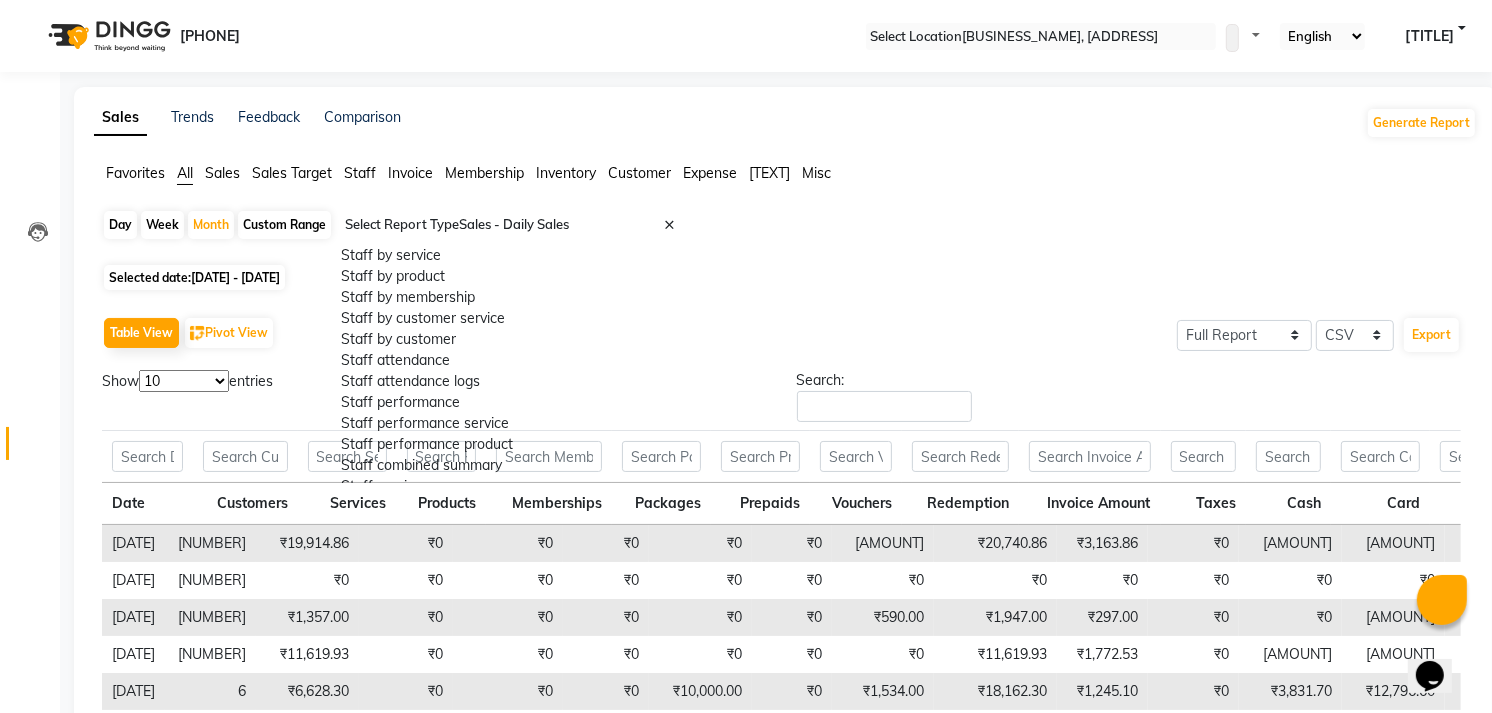 scroll, scrollTop: 0, scrollLeft: 0, axis: both 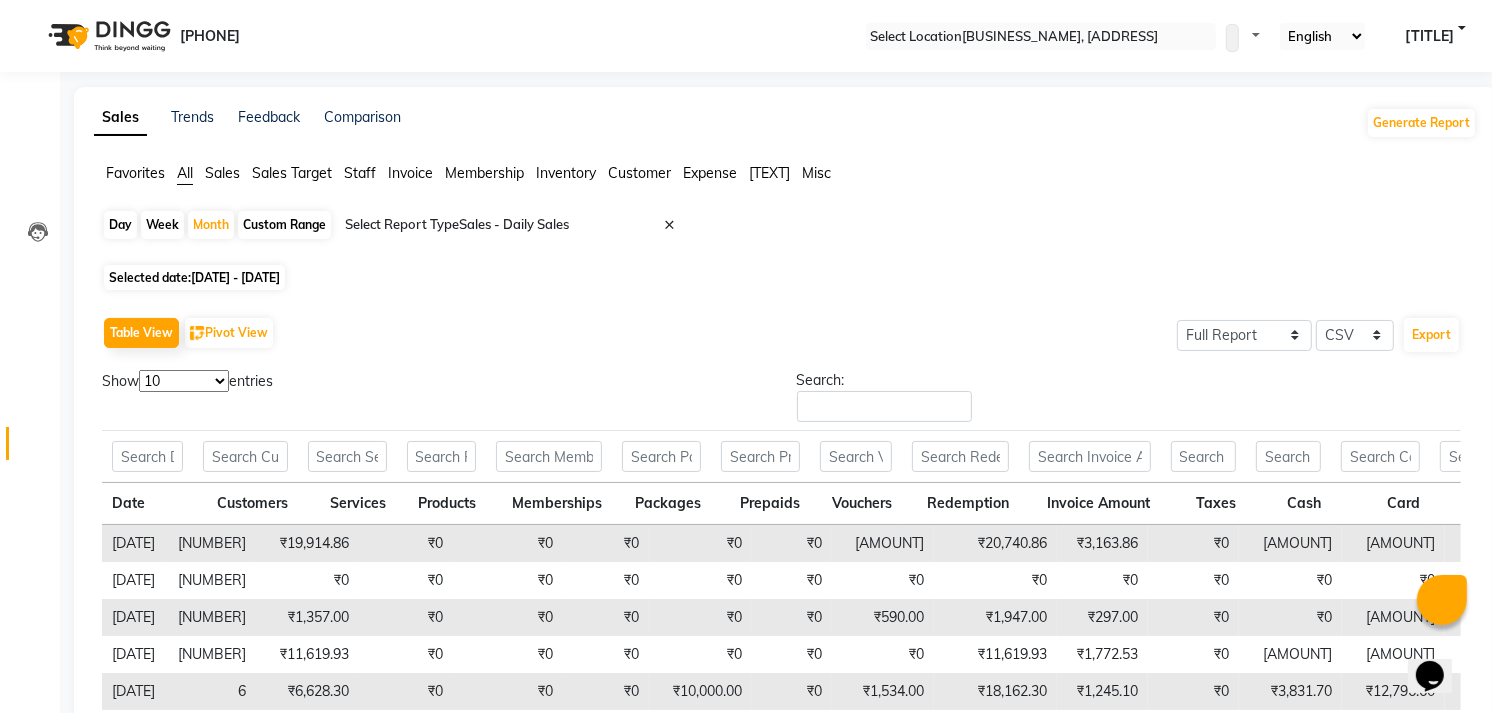 click on "Invoice" at bounding box center [135, 173] 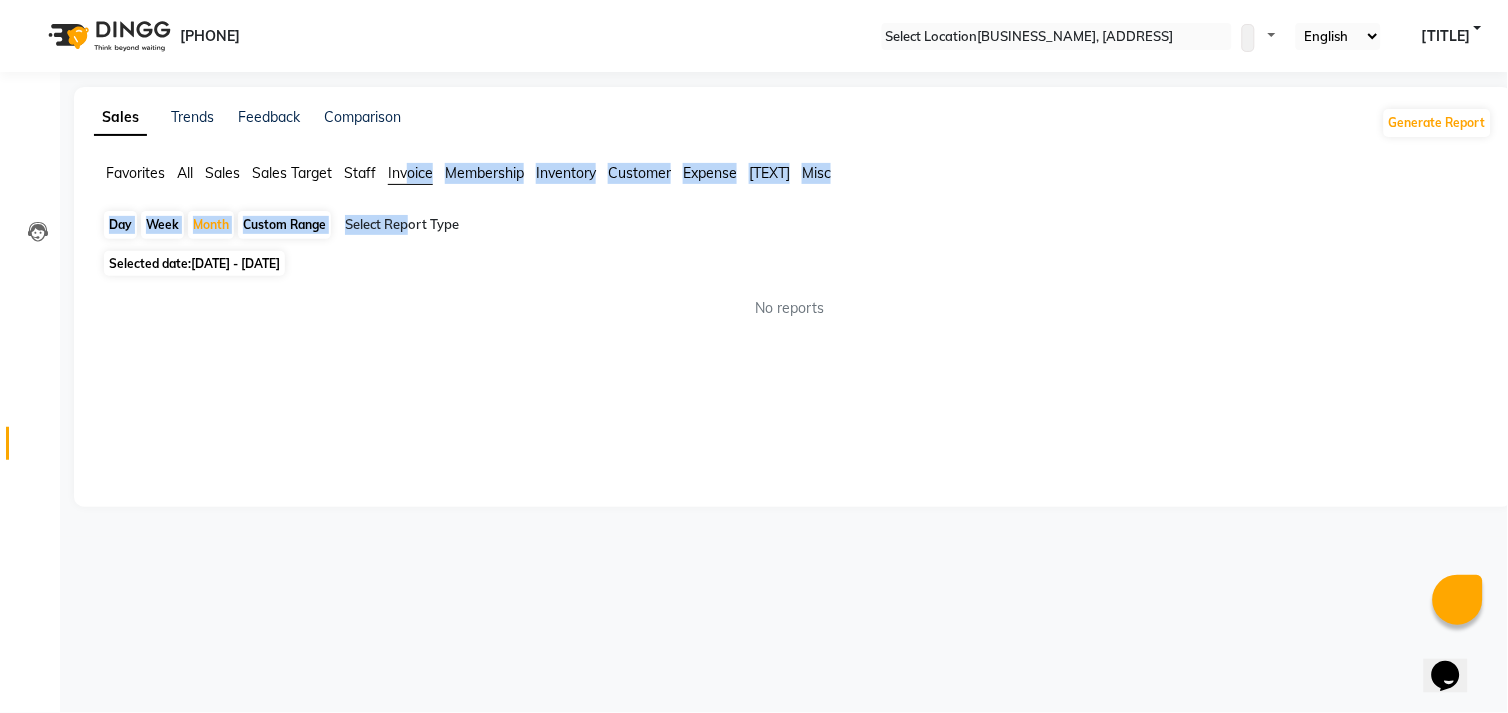 drag, startPoint x: 420, startPoint y: 177, endPoint x: 435, endPoint y: 213, distance: 39 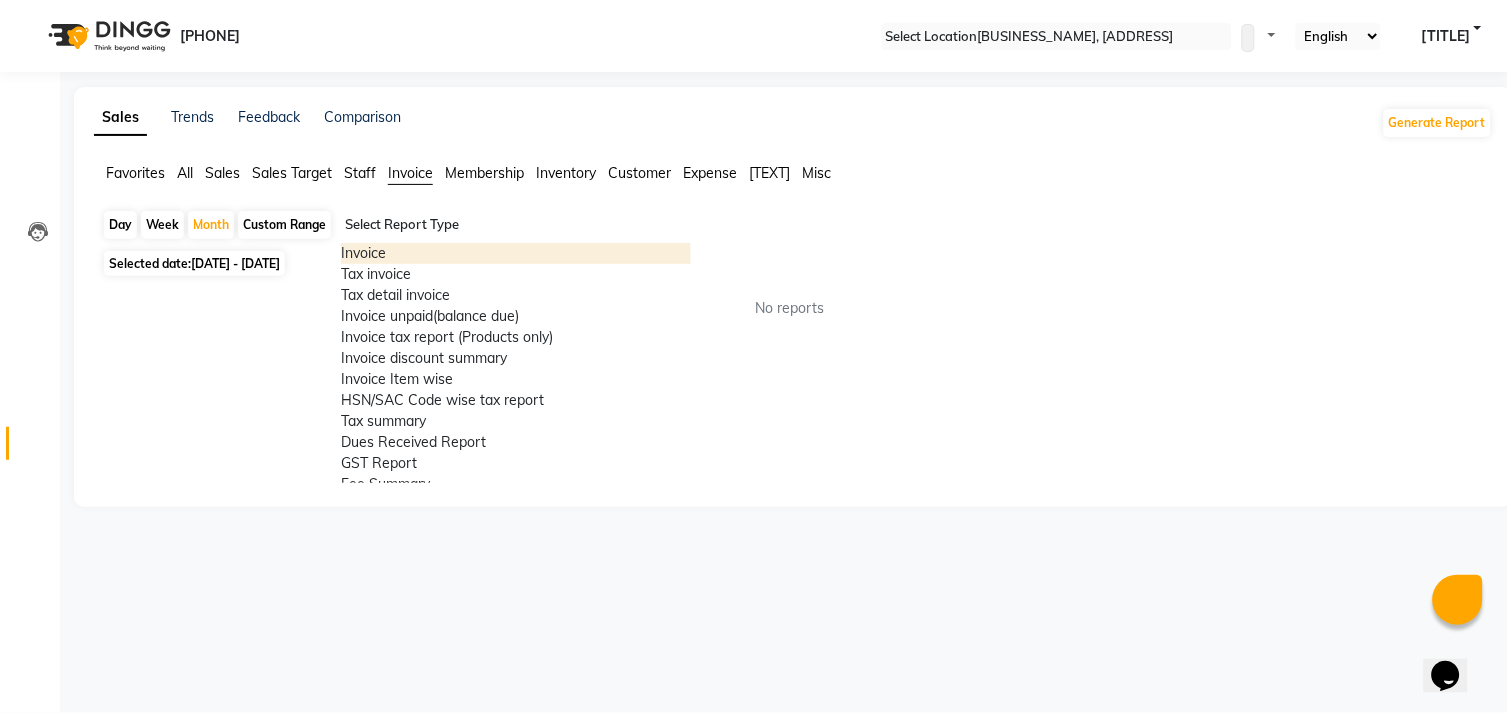 click on "Select Report Type" at bounding box center [516, 227] 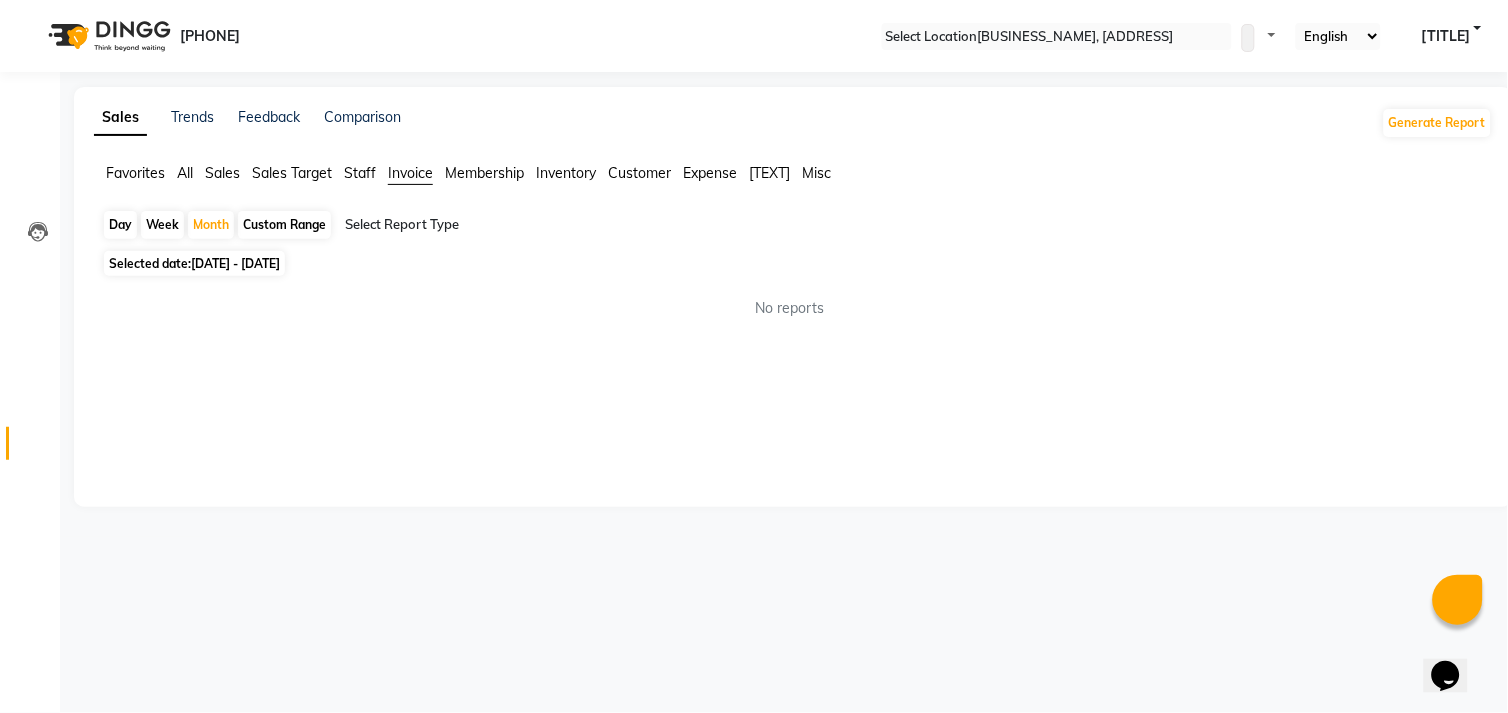 click on "Sales summary Sales Target Staff Invoice Membership Inventory Customer Expense SMS Misc Day Week Month Custom Range Select Report Type Selected date: 01-06-2025 - 30-06-2025 No reports ★ Mark as Favorite Choose how you'd like to save "" report to favorites Save to Personal Favorites: Only you can see this report in your favorites tab. Share with Organization: Everyone in your organization can see this report in their favorites tab. Save to Favorites" at bounding box center (793, 297) 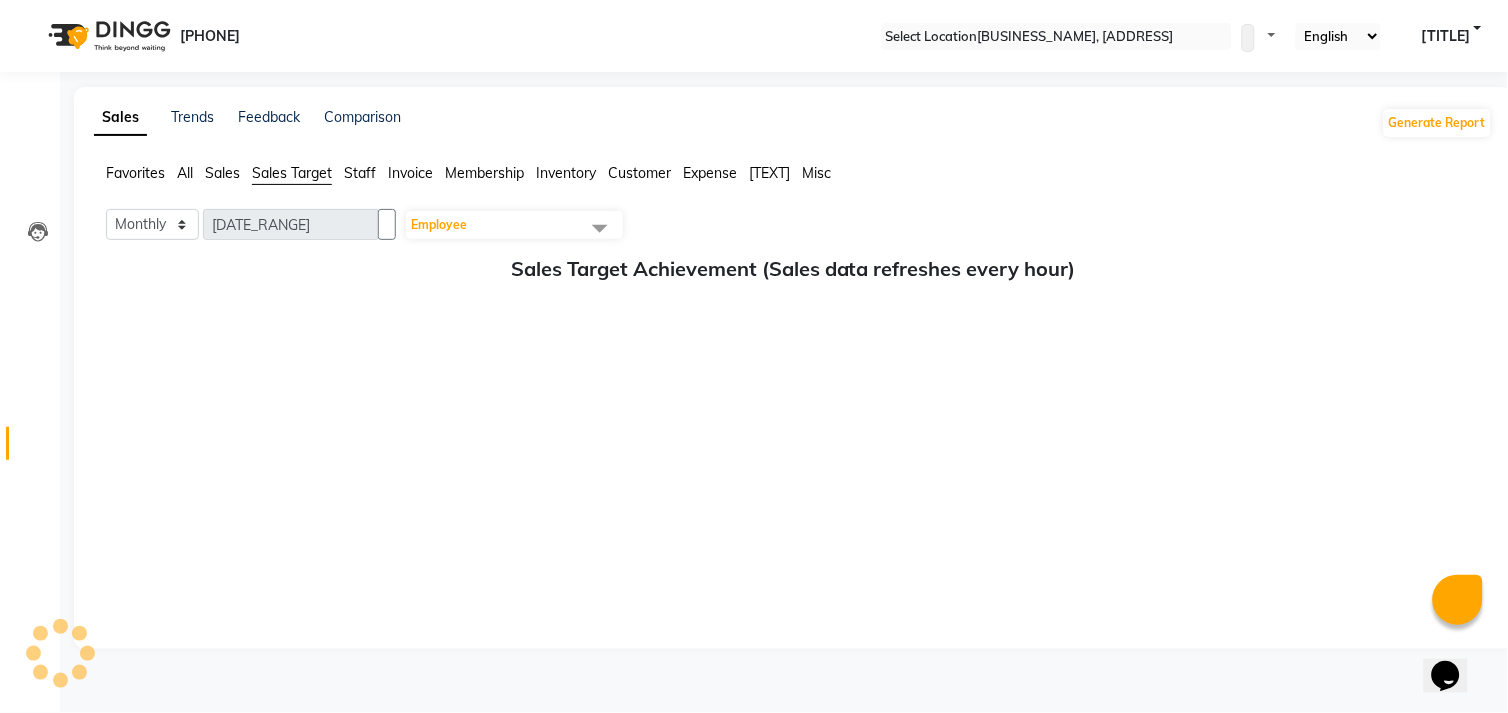 click at bounding box center [600, 228] 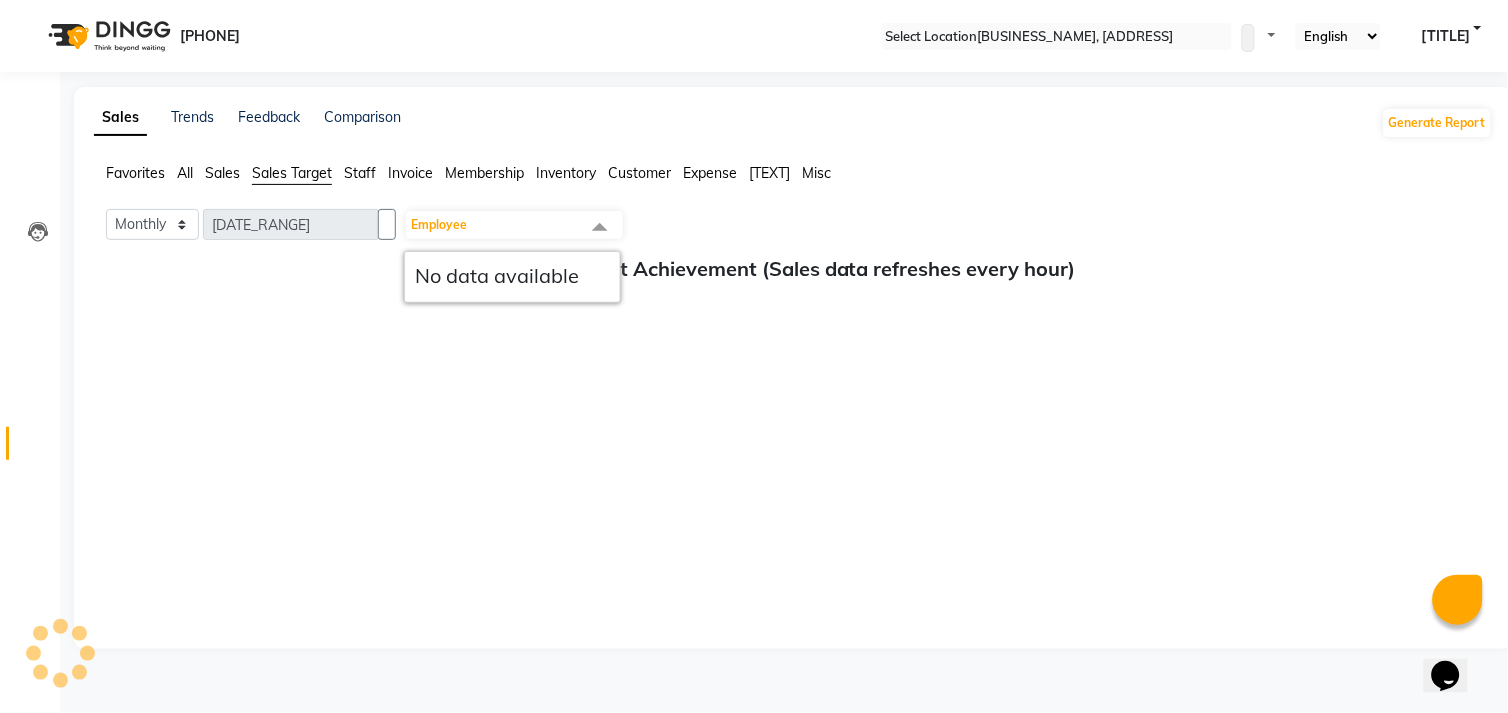 click on "Employee" at bounding box center [514, 225] 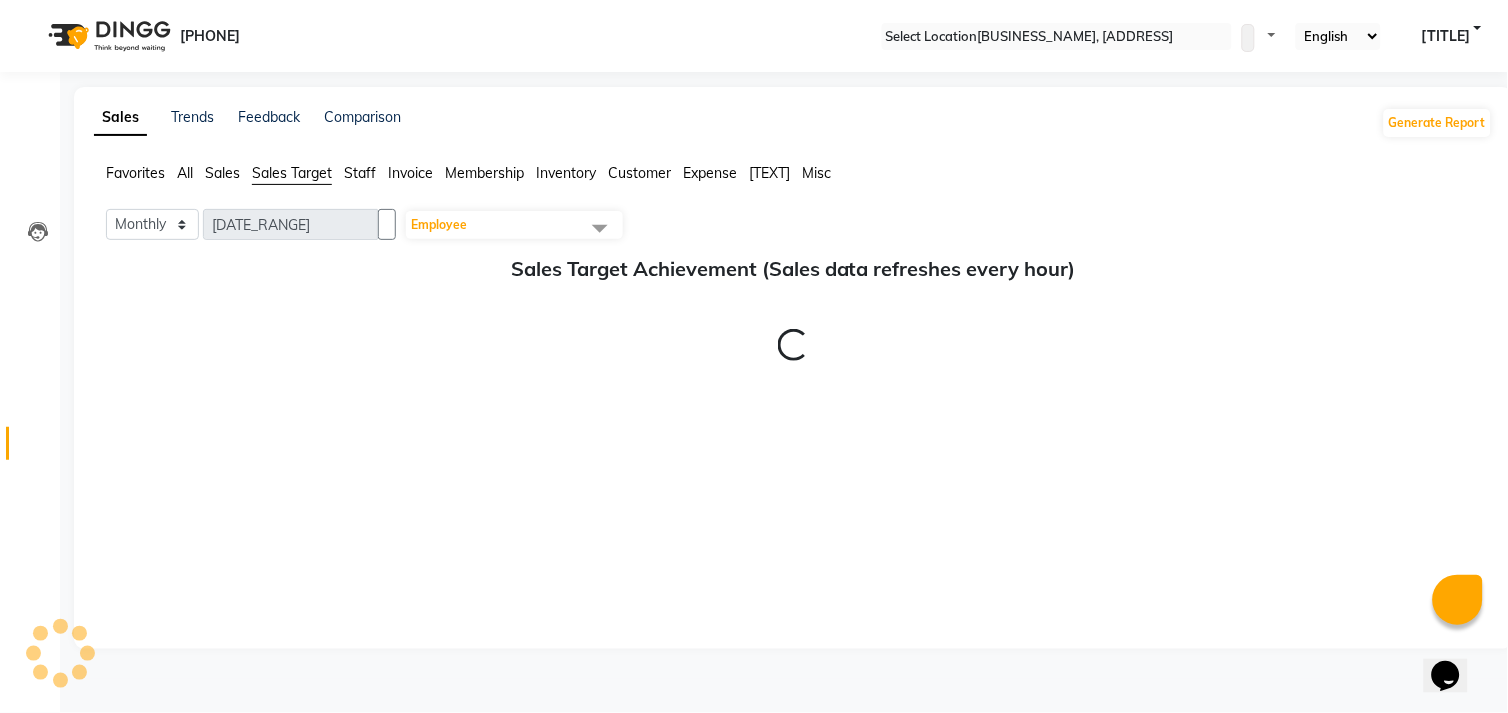 click on "Staff" at bounding box center (135, 173) 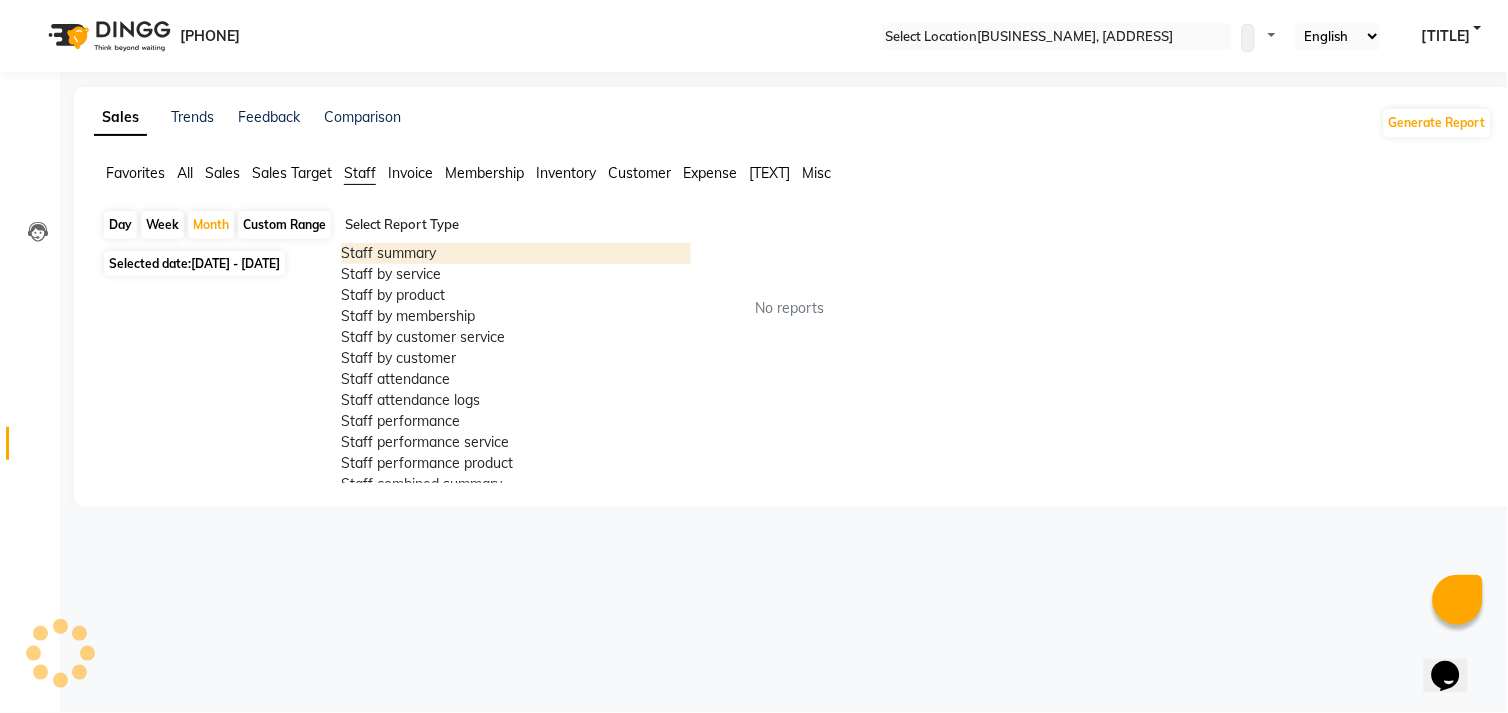click at bounding box center [516, 225] 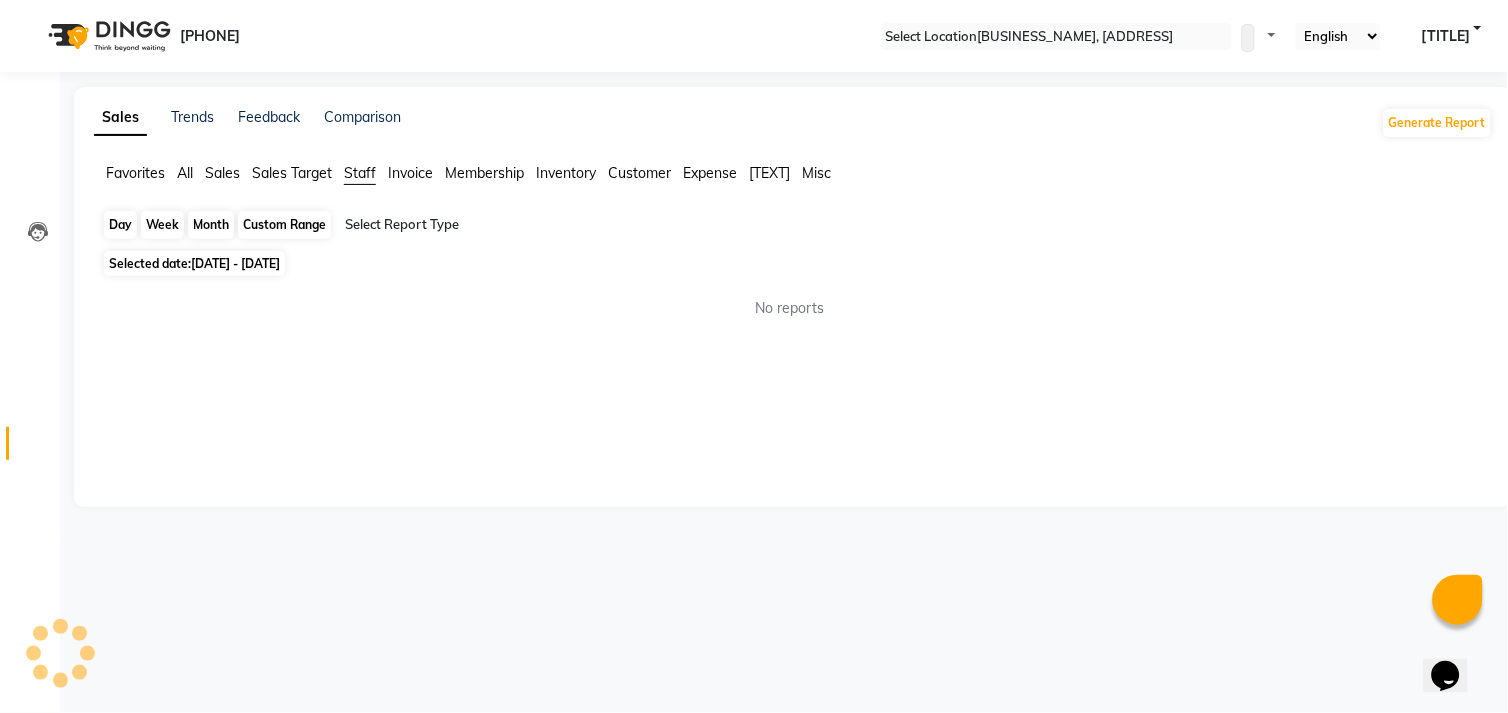 click on "Month" at bounding box center (211, 225) 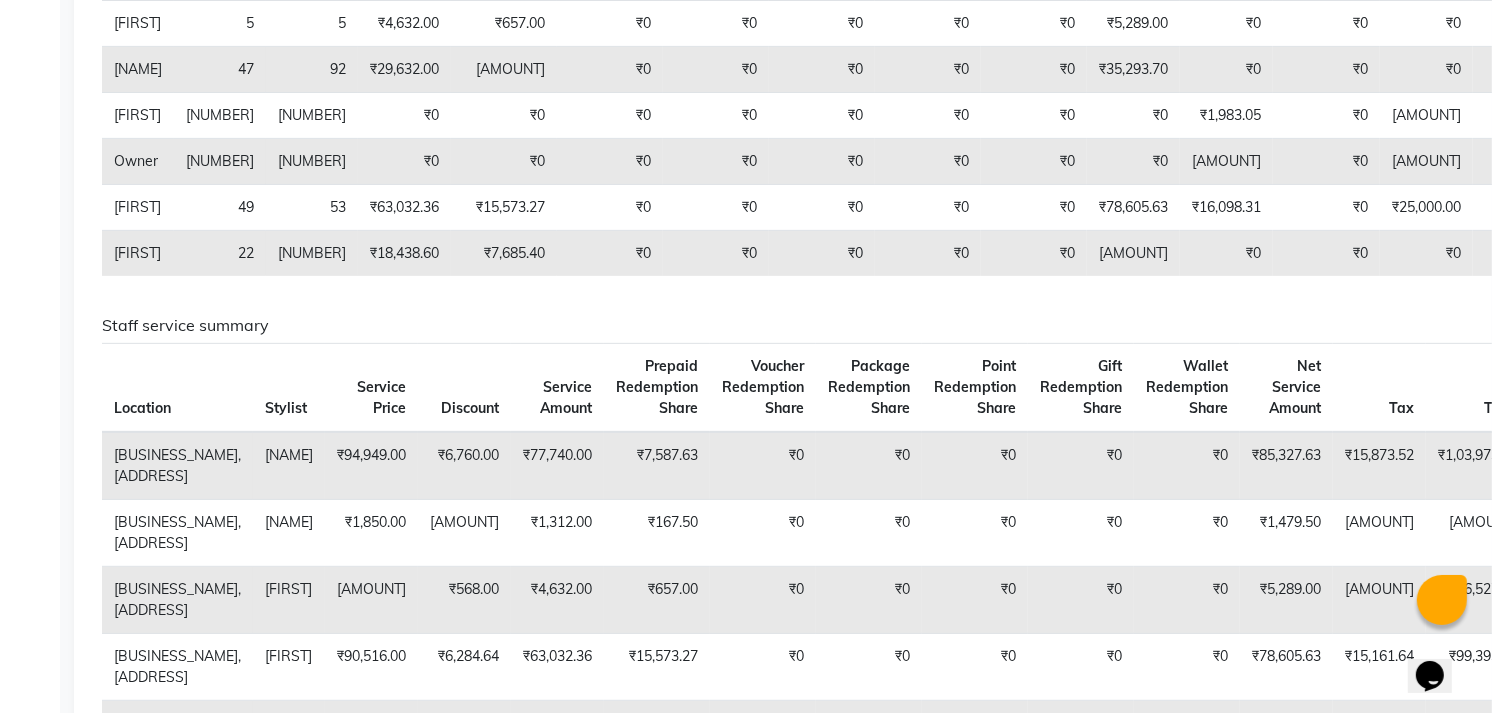 scroll, scrollTop: 0, scrollLeft: 0, axis: both 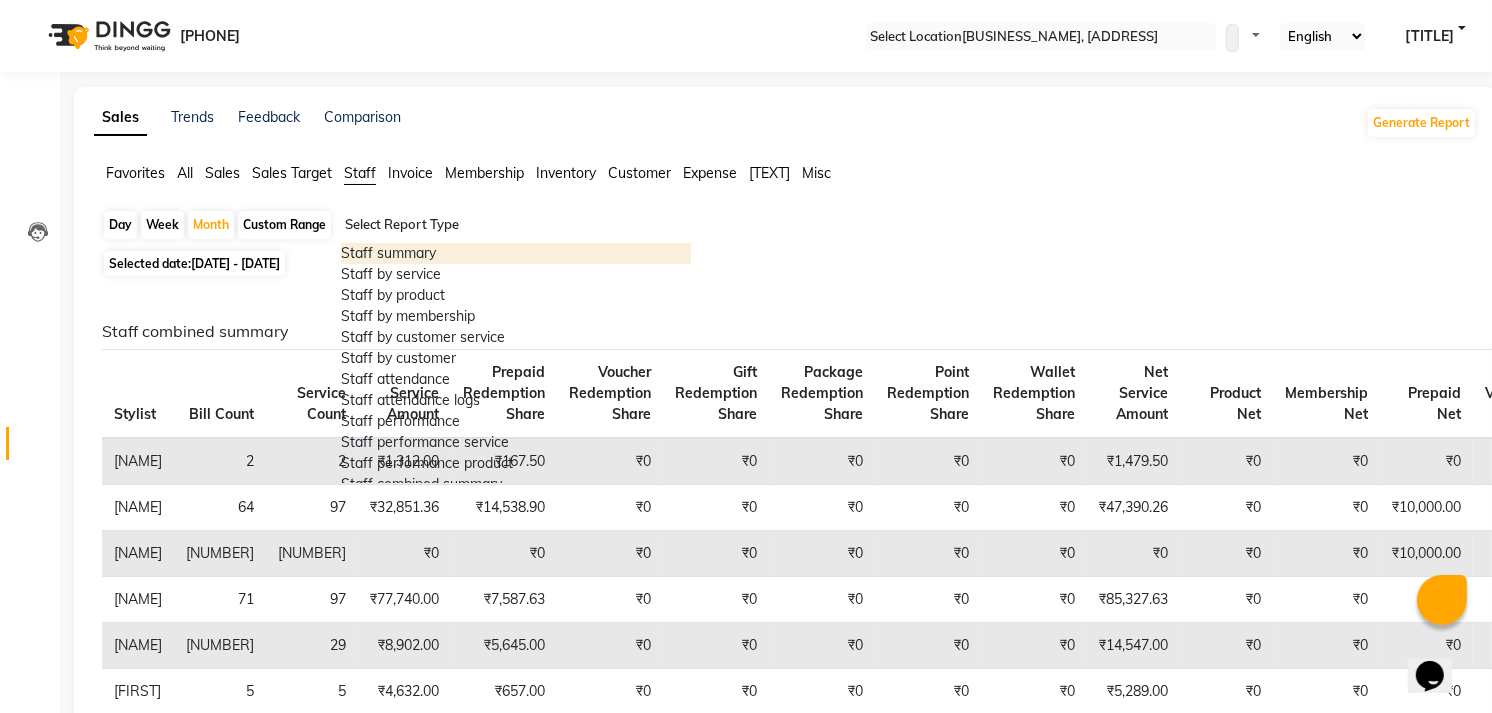 click on "Select Report Type" at bounding box center (516, 227) 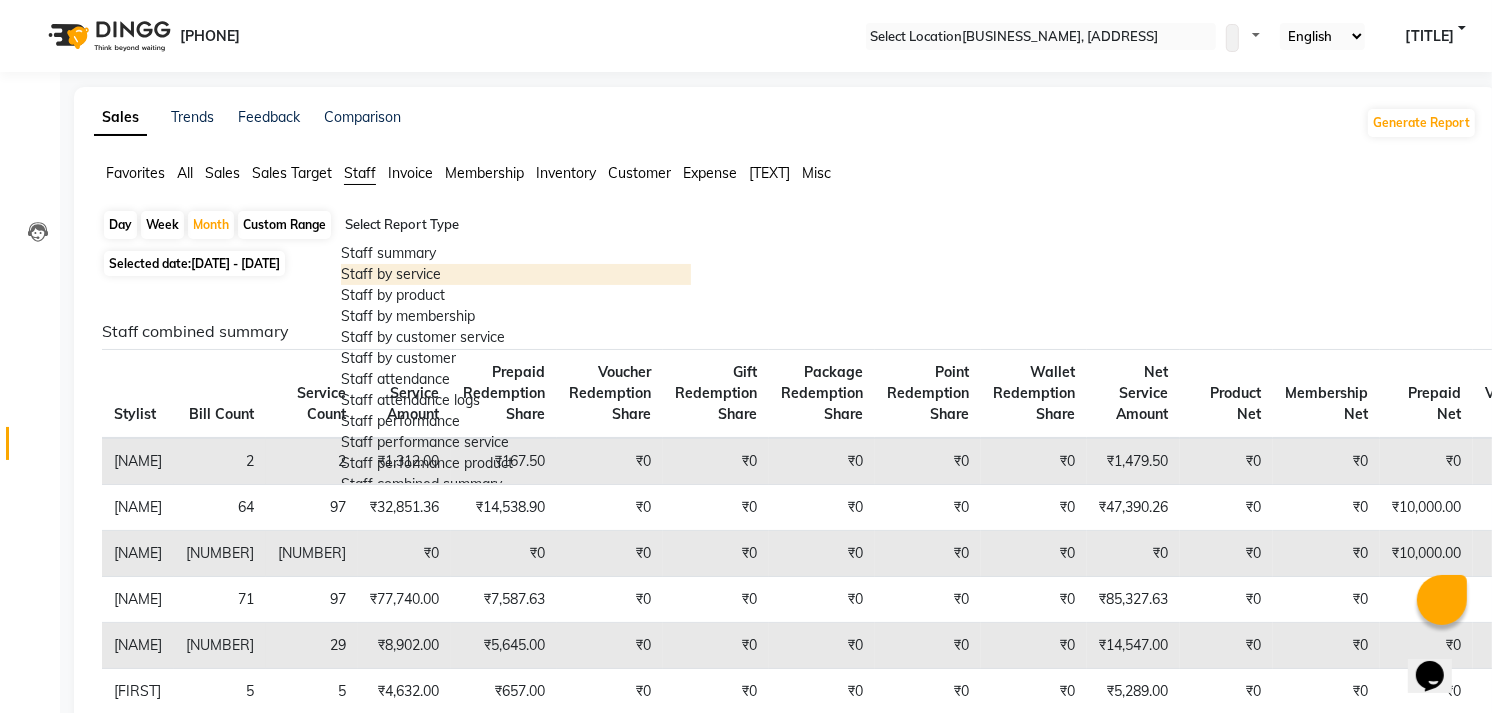 click on "Staff by service" at bounding box center (516, 274) 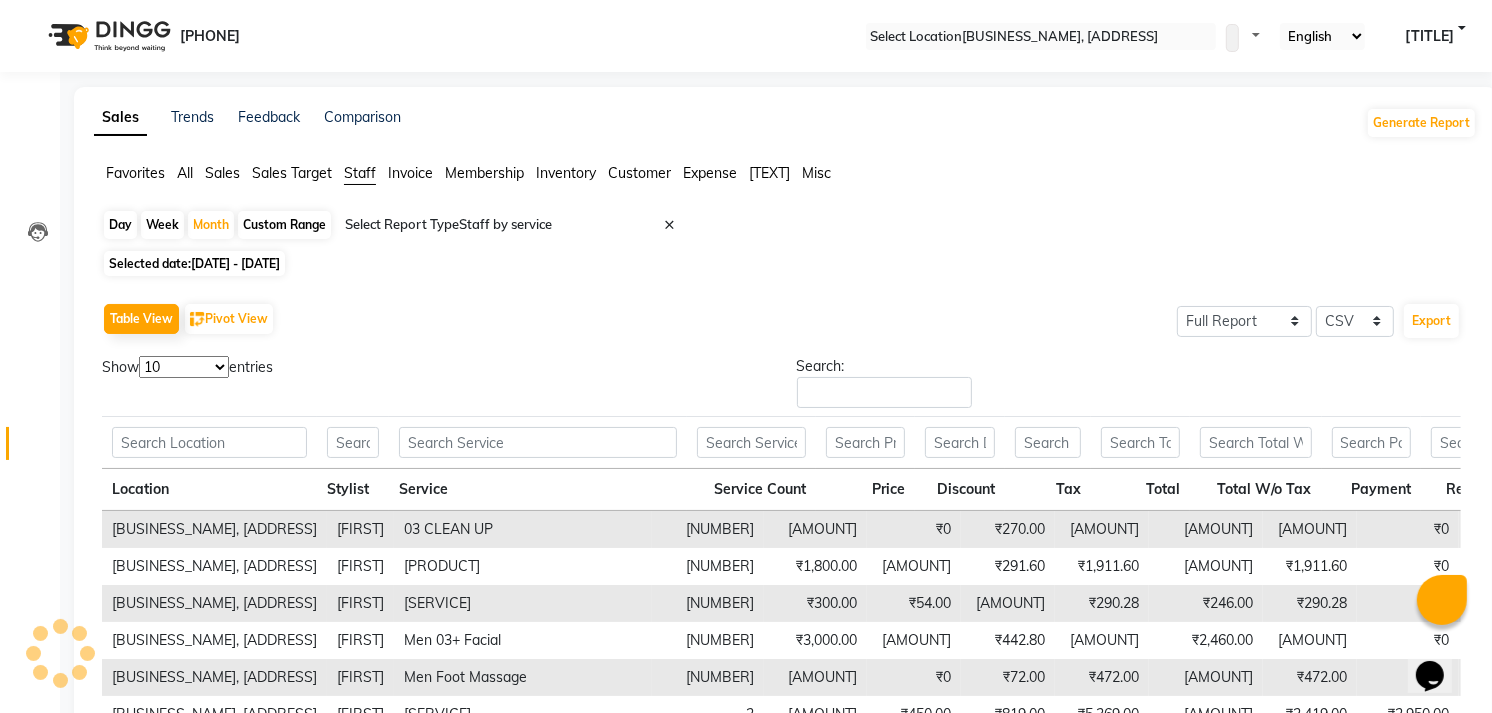 drag, startPoint x: 457, startPoint y: 231, endPoint x: 957, endPoint y: 235, distance: 500.016 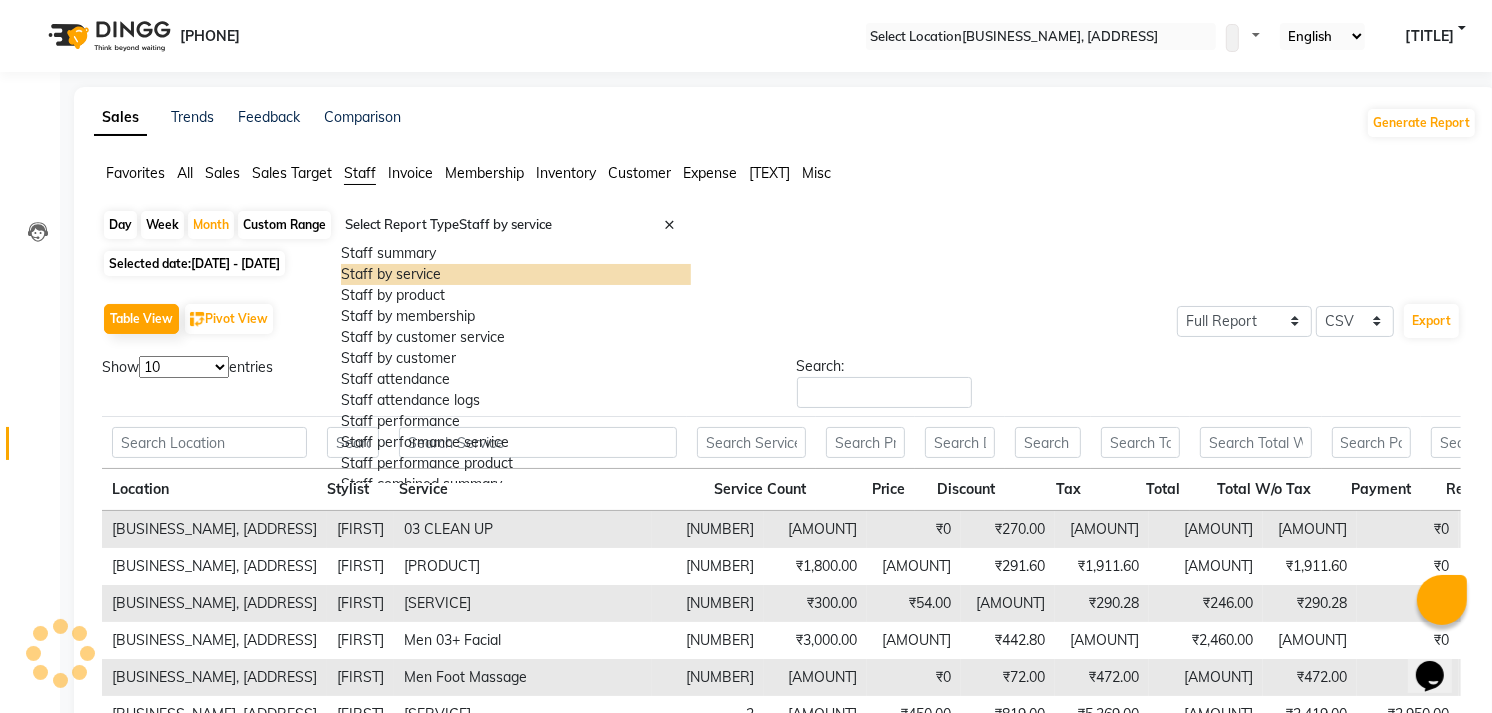 click at bounding box center (516, 225) 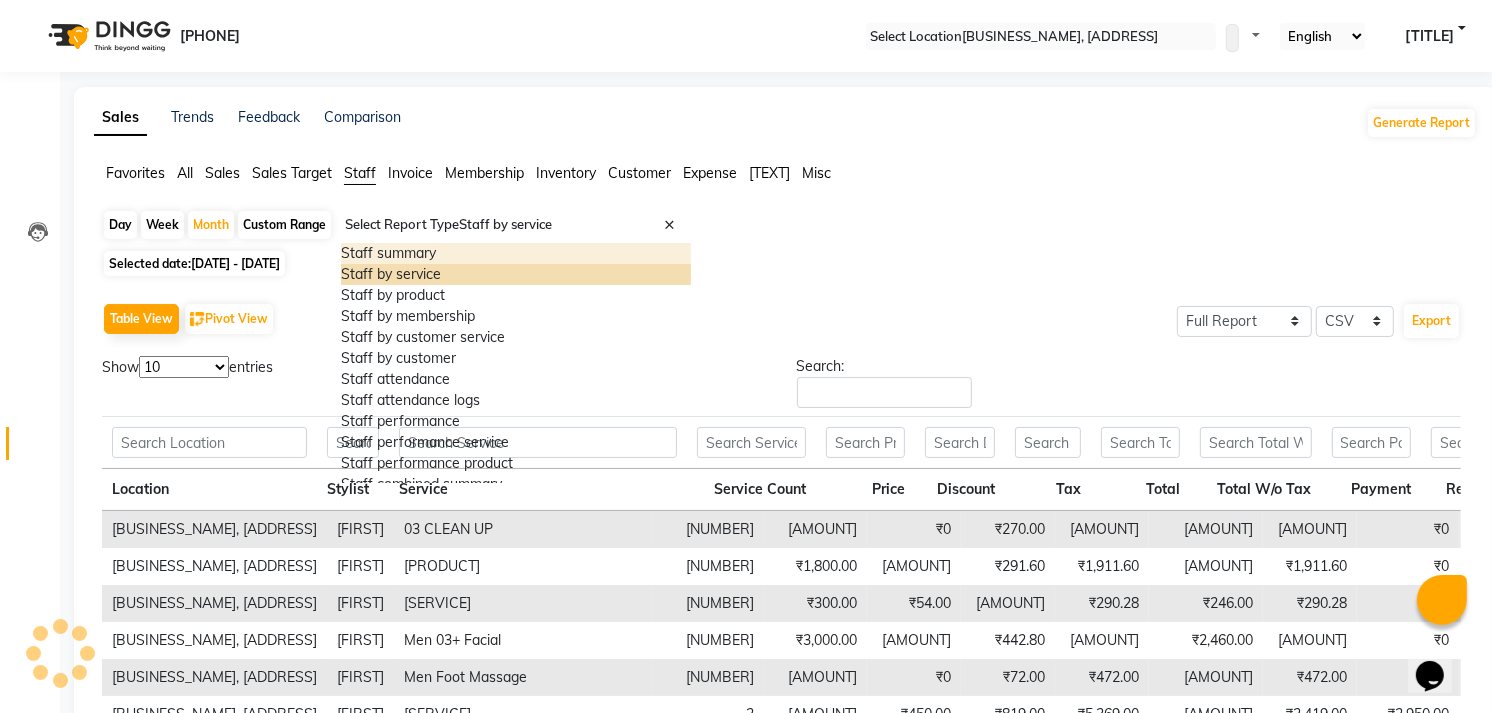 click on "Staff summary" at bounding box center [516, 253] 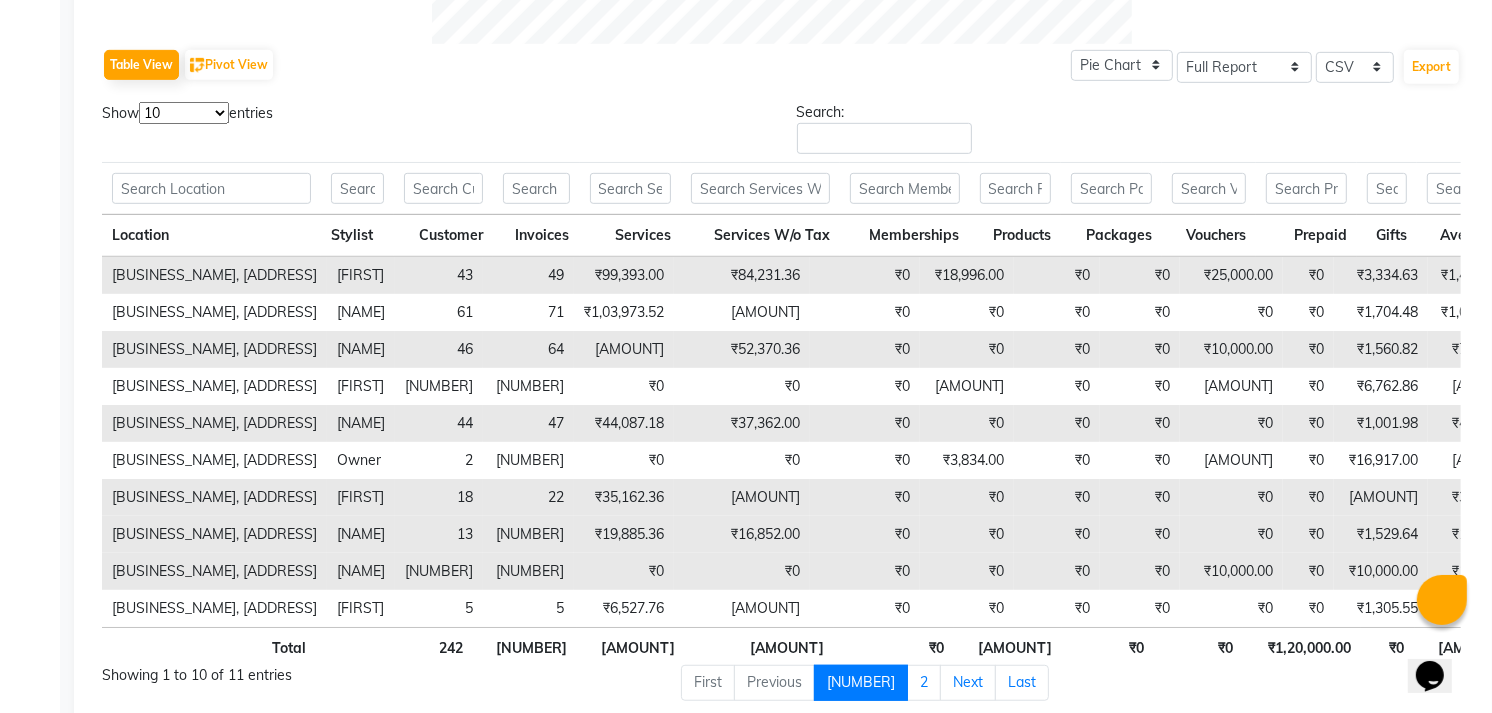 scroll, scrollTop: 977, scrollLeft: 0, axis: vertical 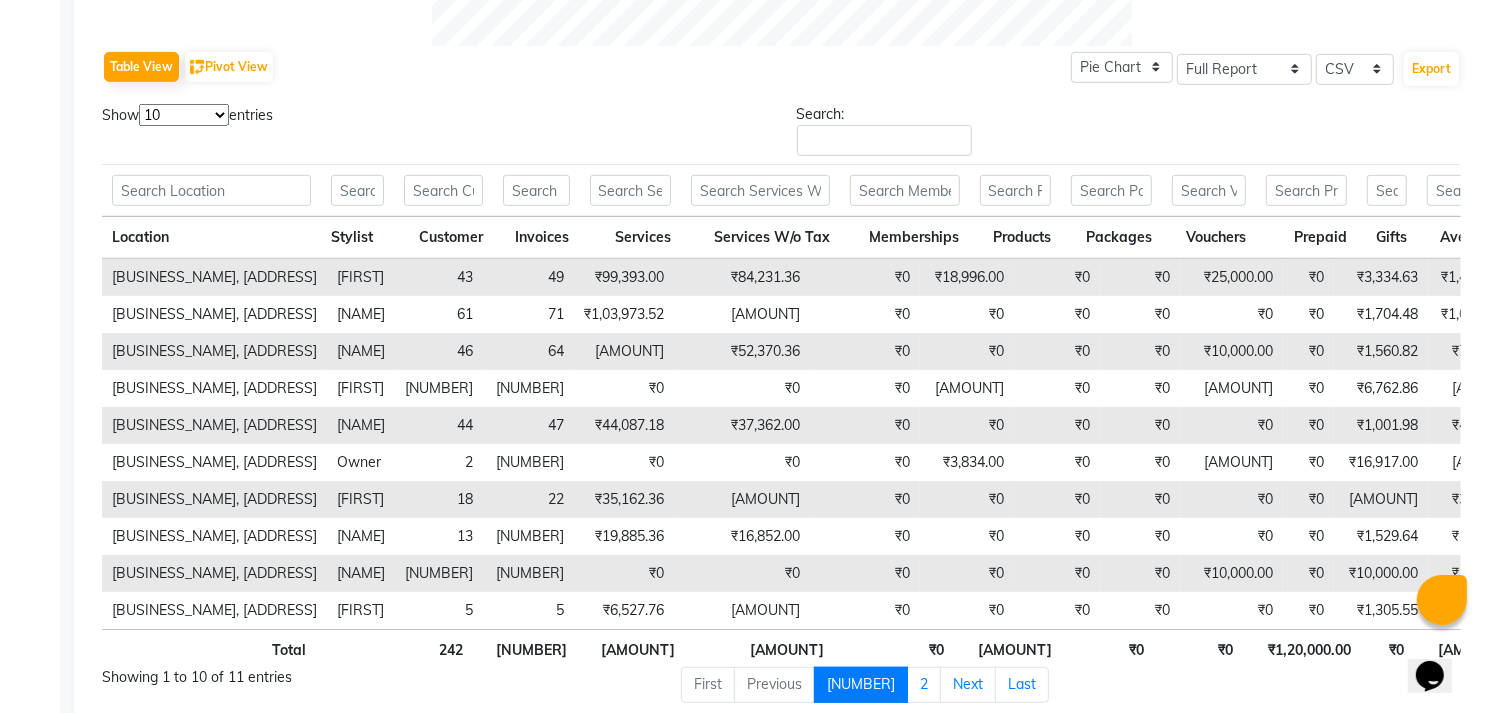 click on "Show 10 25 50 100 entries" at bounding box center [434, 119] 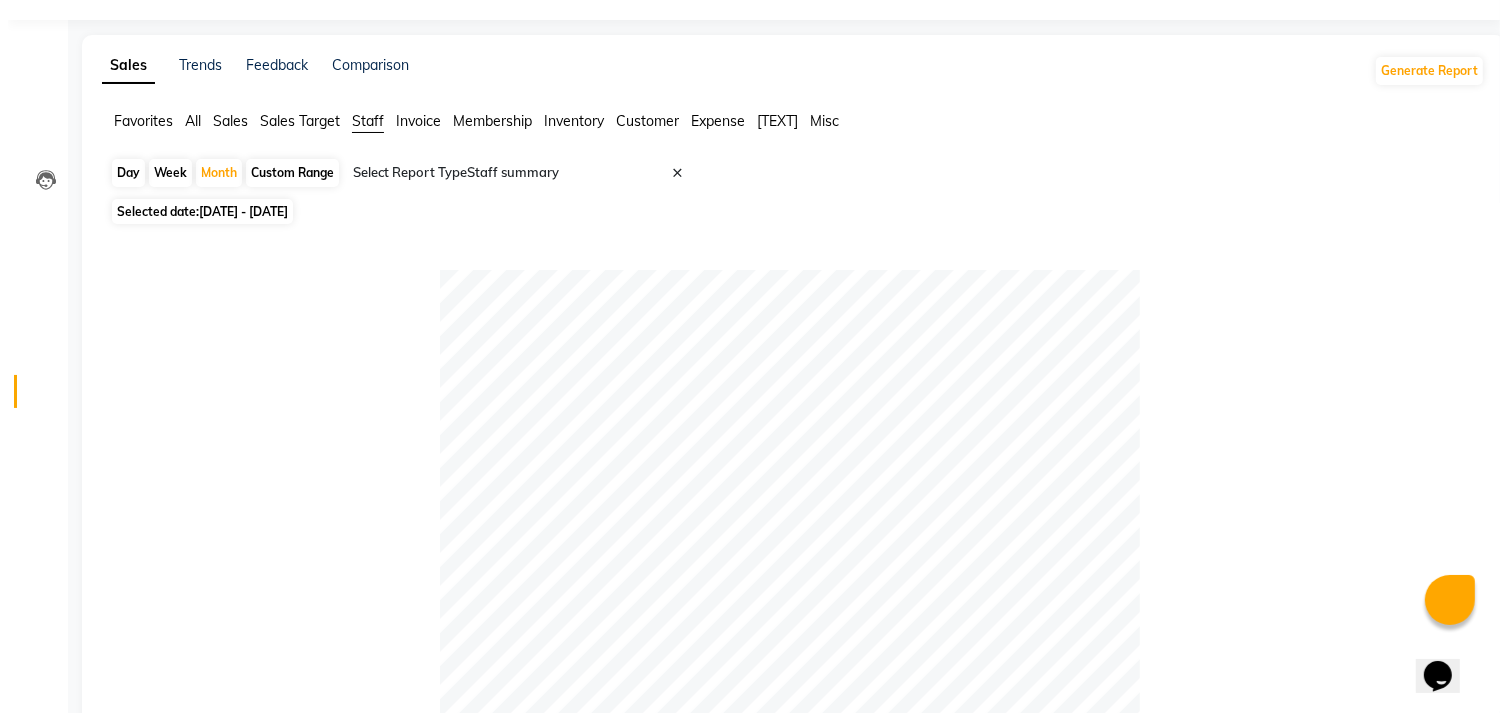 scroll, scrollTop: 0, scrollLeft: 0, axis: both 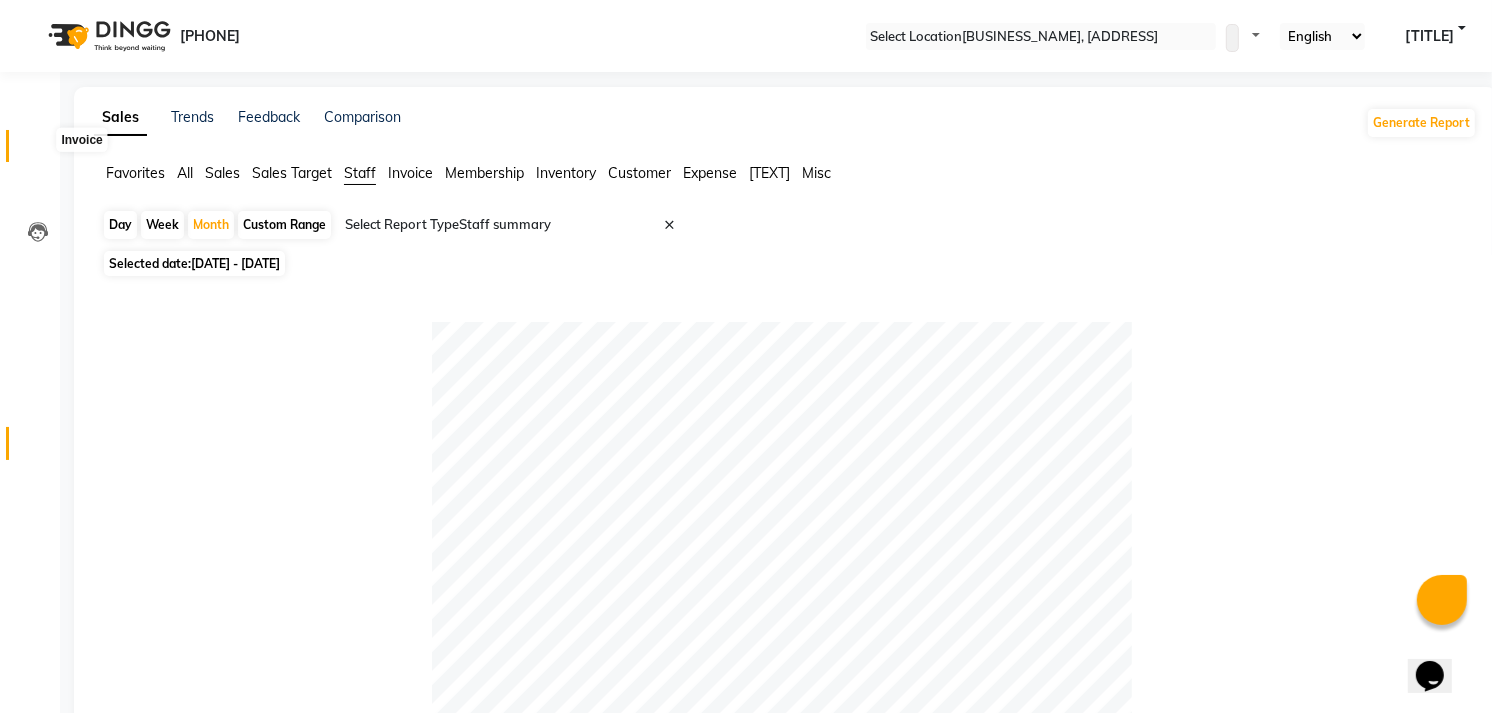 click at bounding box center [37, 151] 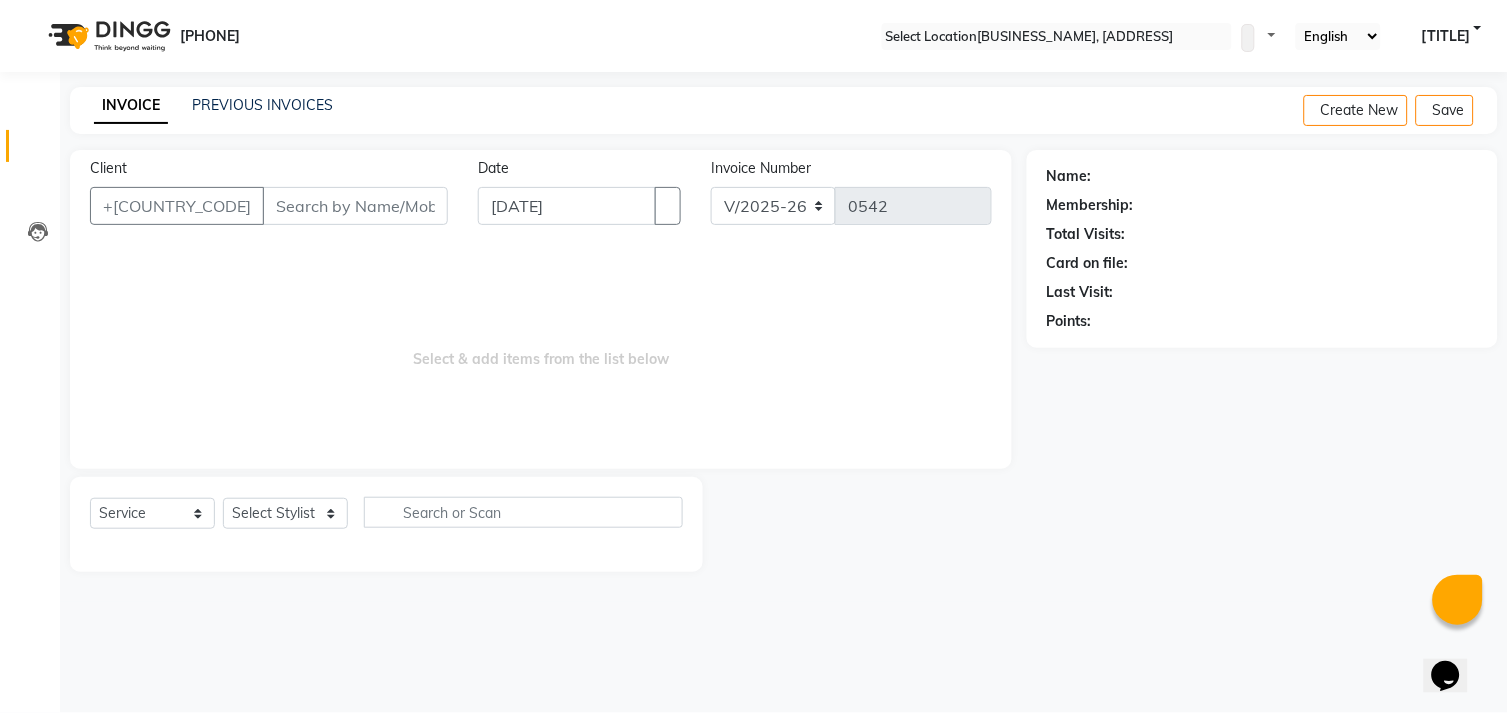 click on "Client" at bounding box center (355, 206) 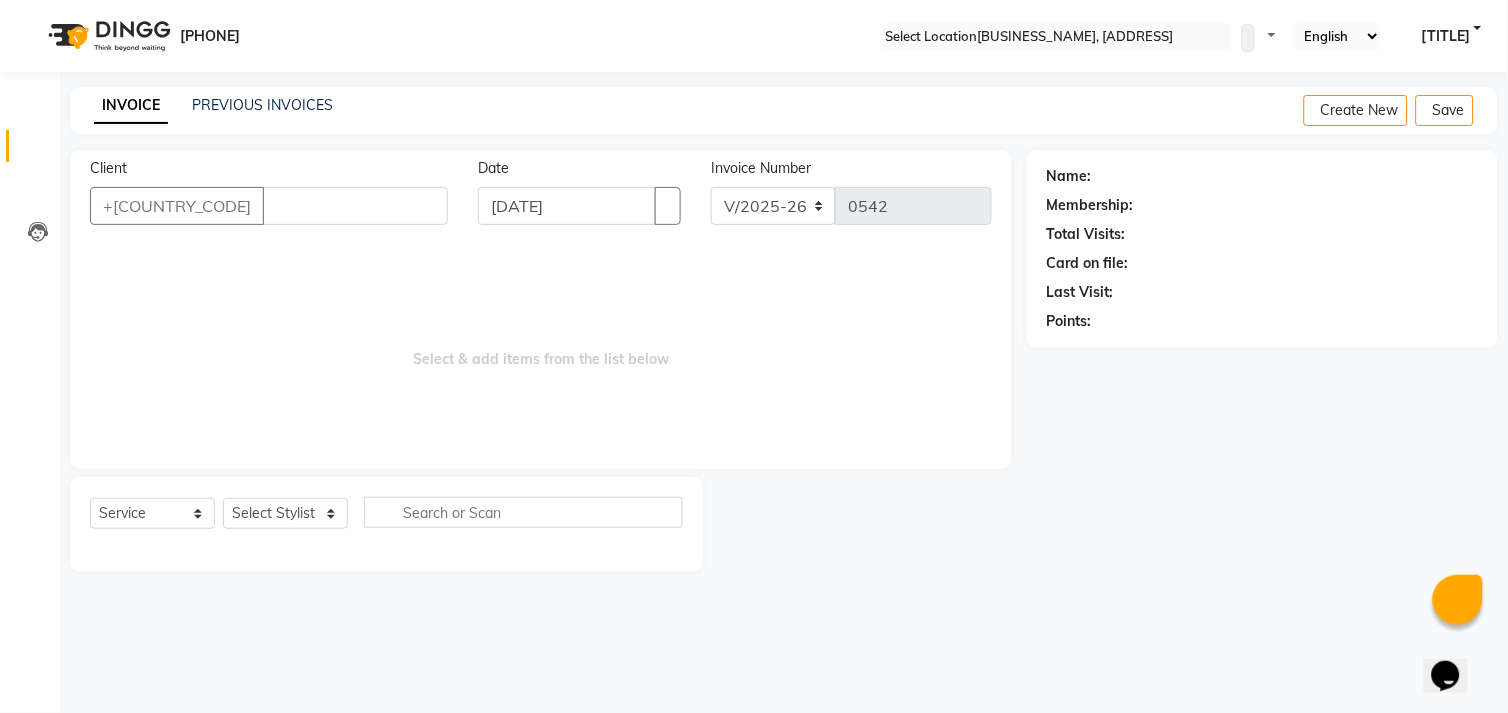 type 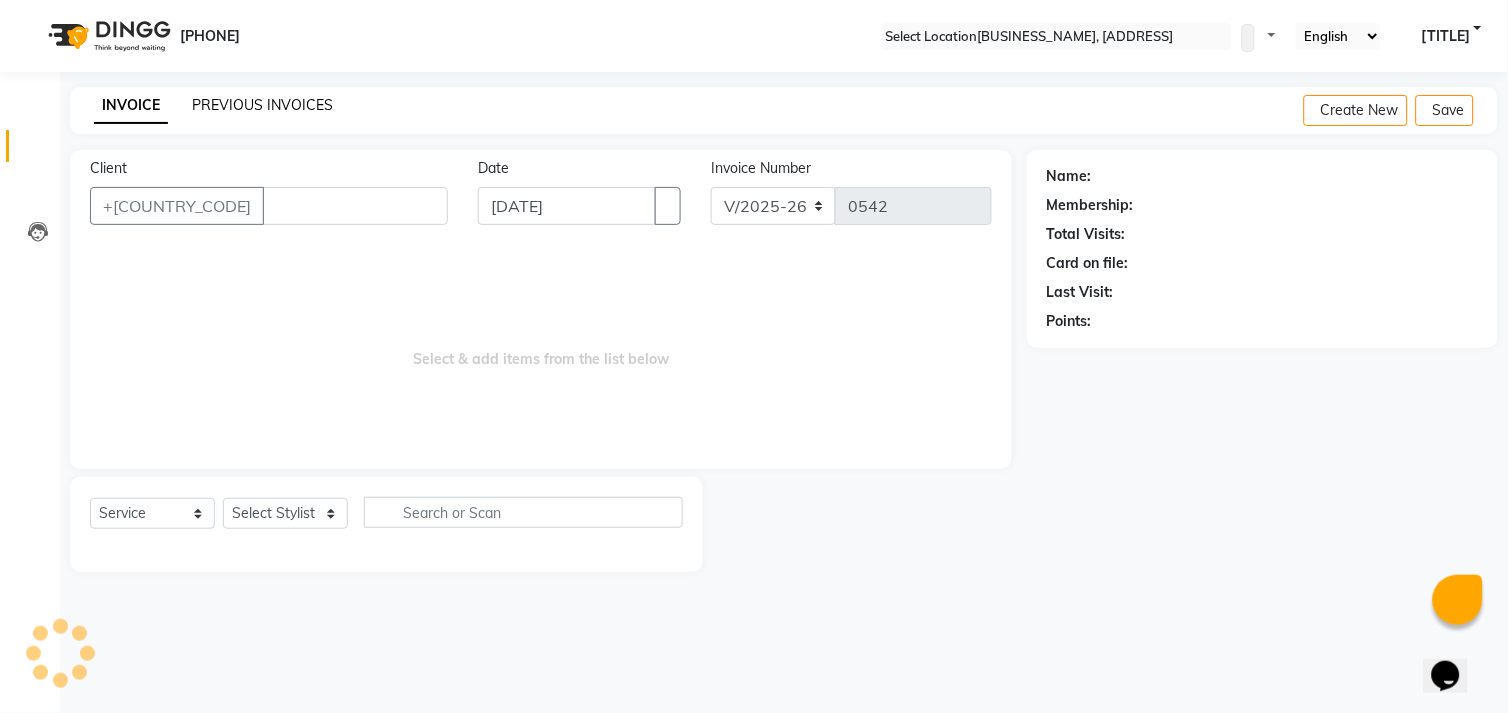 click on "PREVIOUS INVOICES" at bounding box center [262, 105] 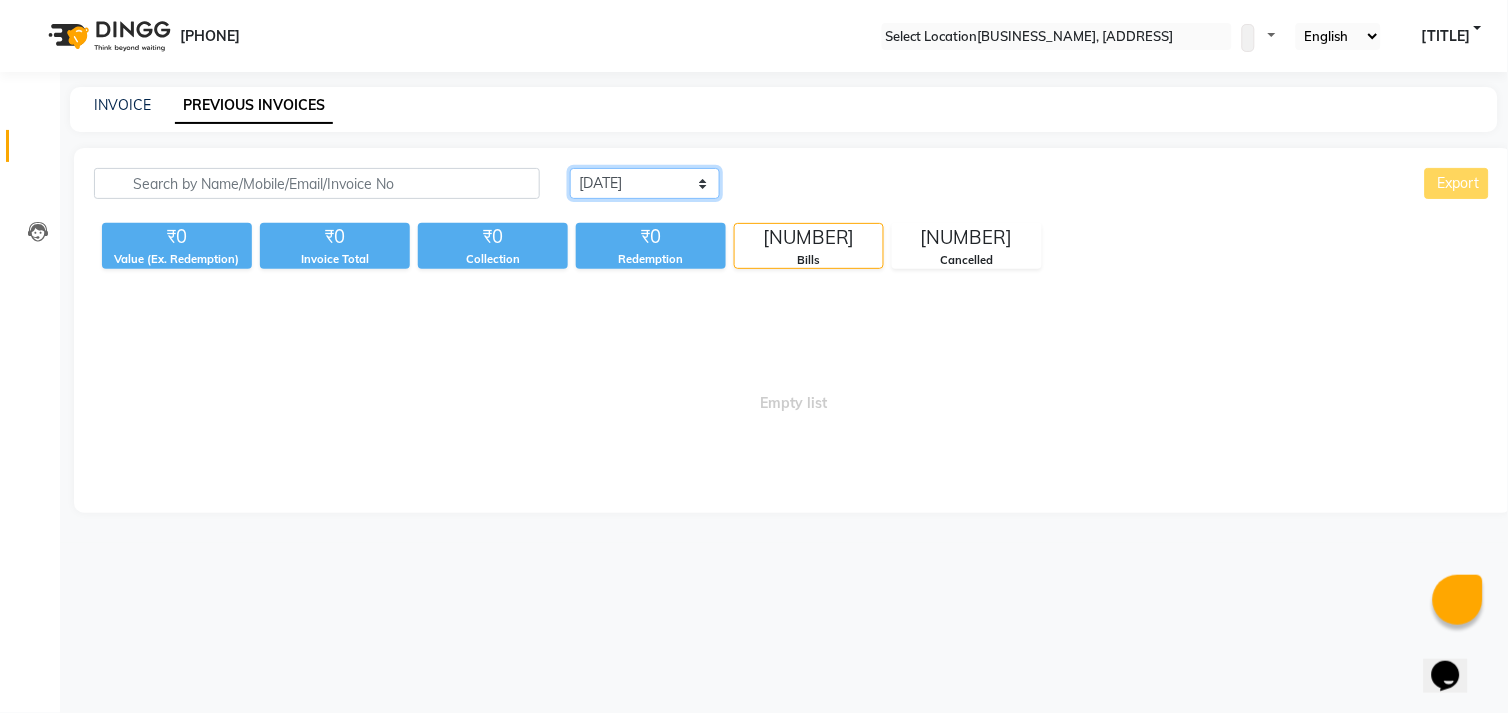 click on "[DATE] [DATE] [DATE]" at bounding box center (645, 183) 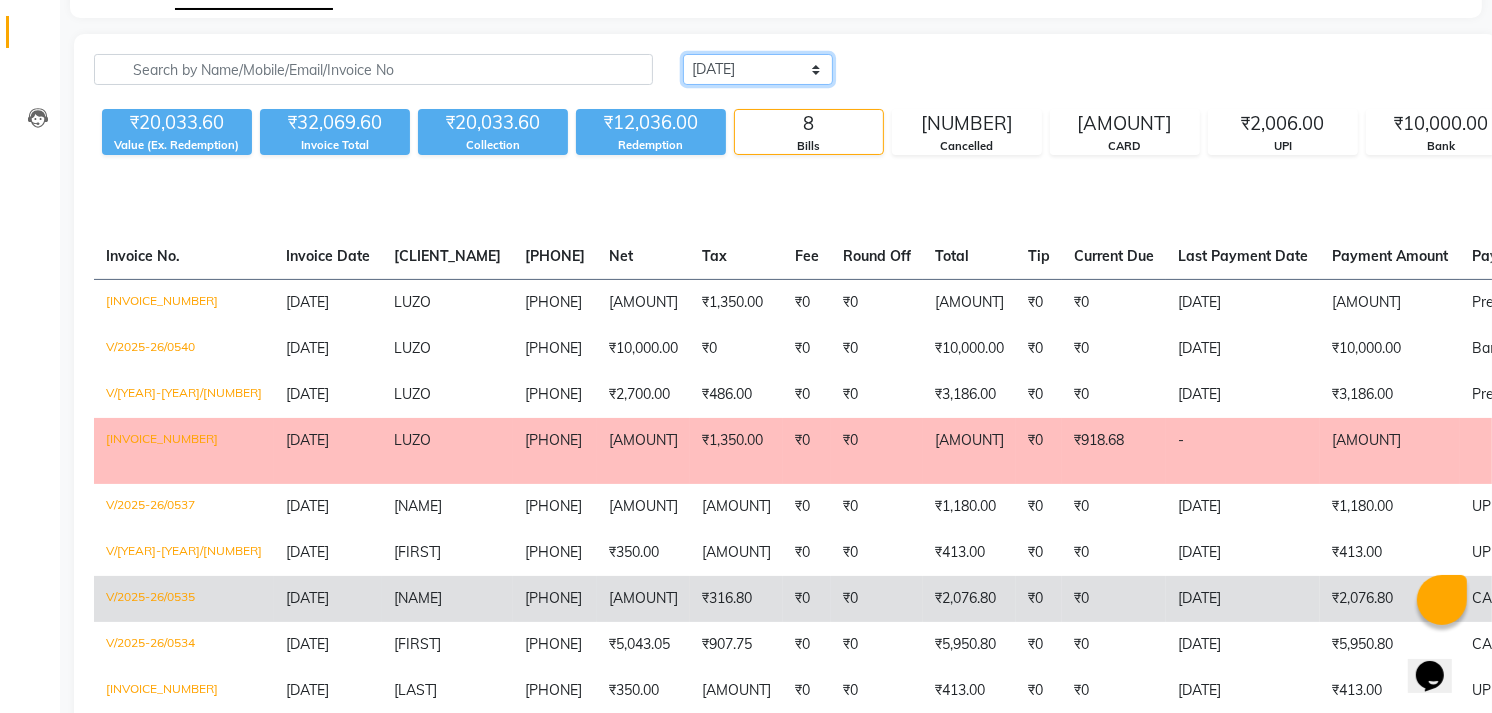 scroll, scrollTop: 113, scrollLeft: 0, axis: vertical 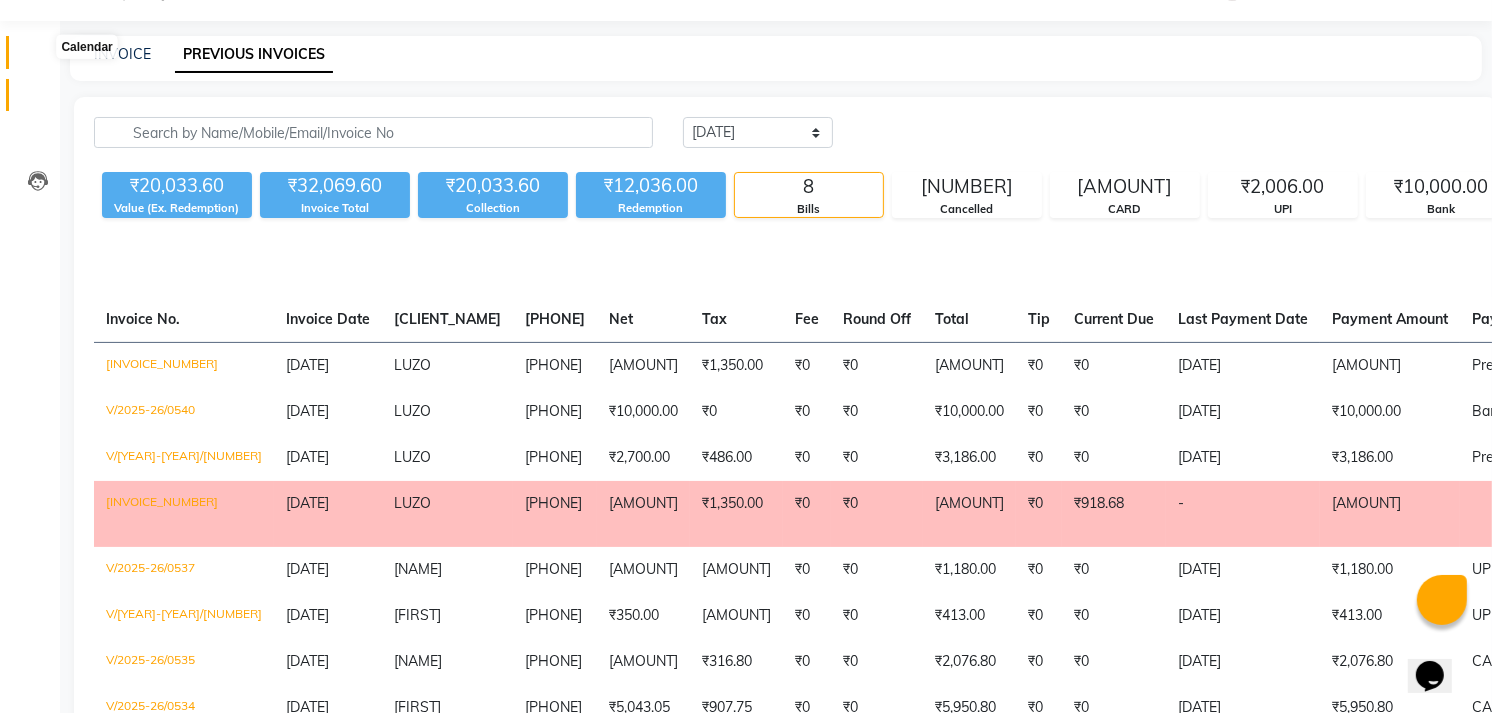 click at bounding box center (38, 57) 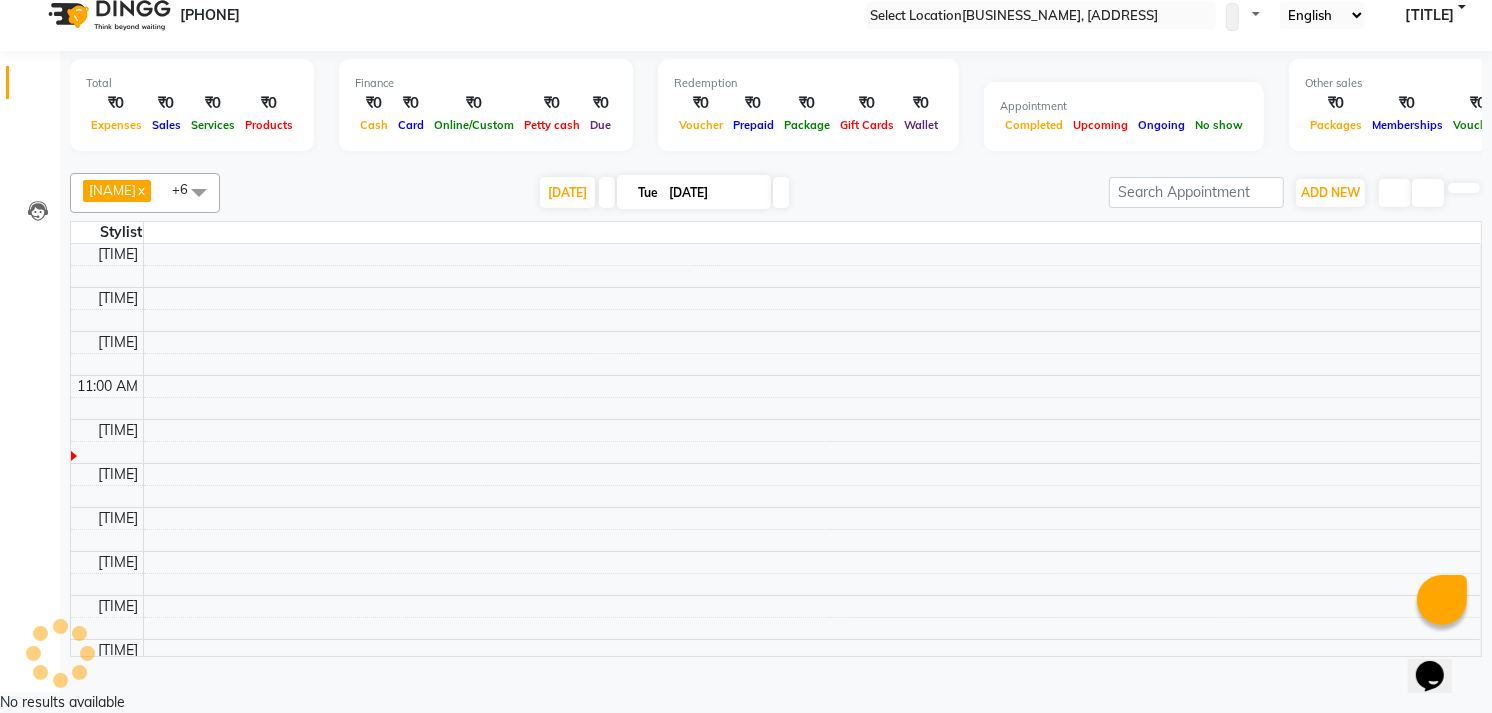 scroll, scrollTop: 0, scrollLeft: 0, axis: both 